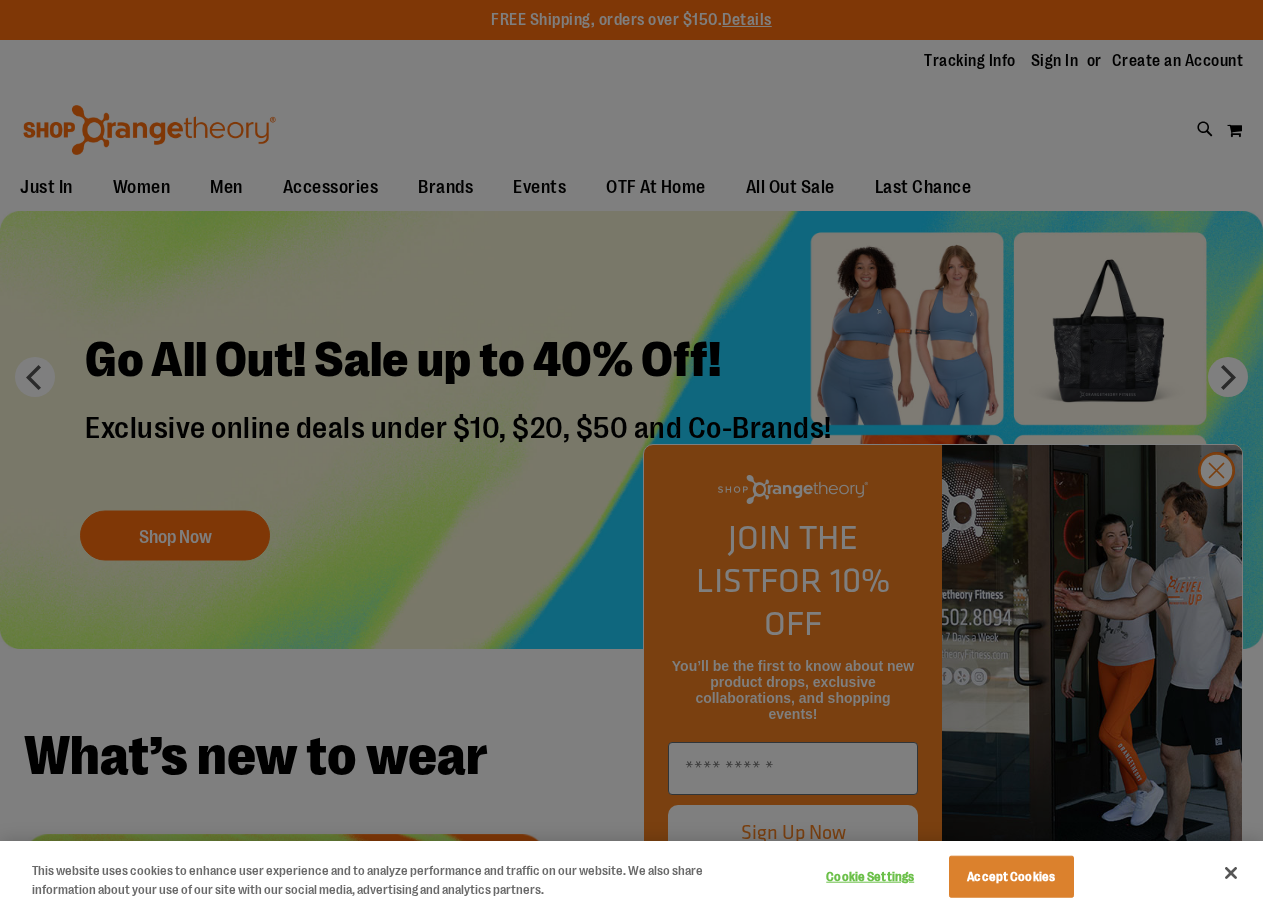 scroll, scrollTop: 0, scrollLeft: 0, axis: both 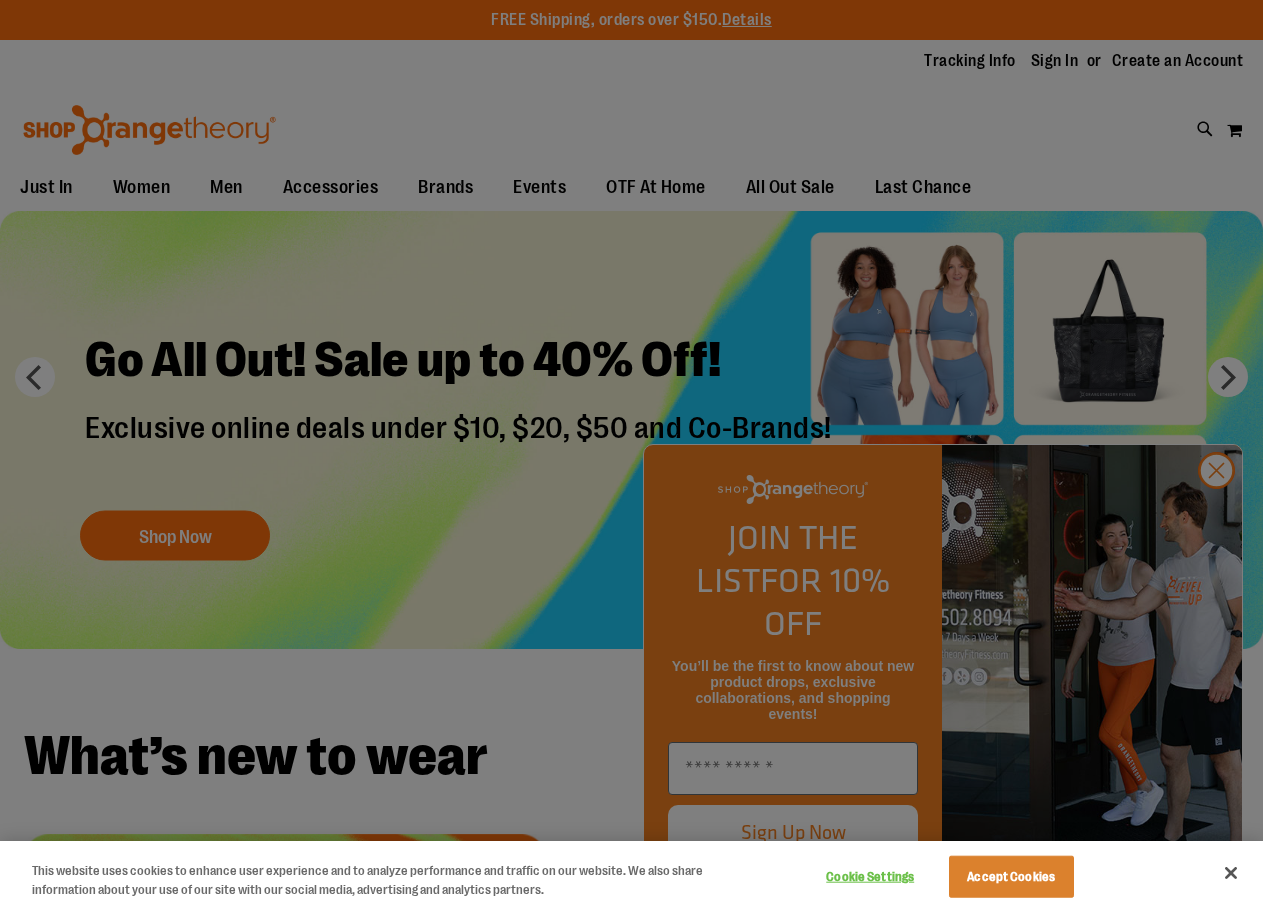 click at bounding box center [631, 455] 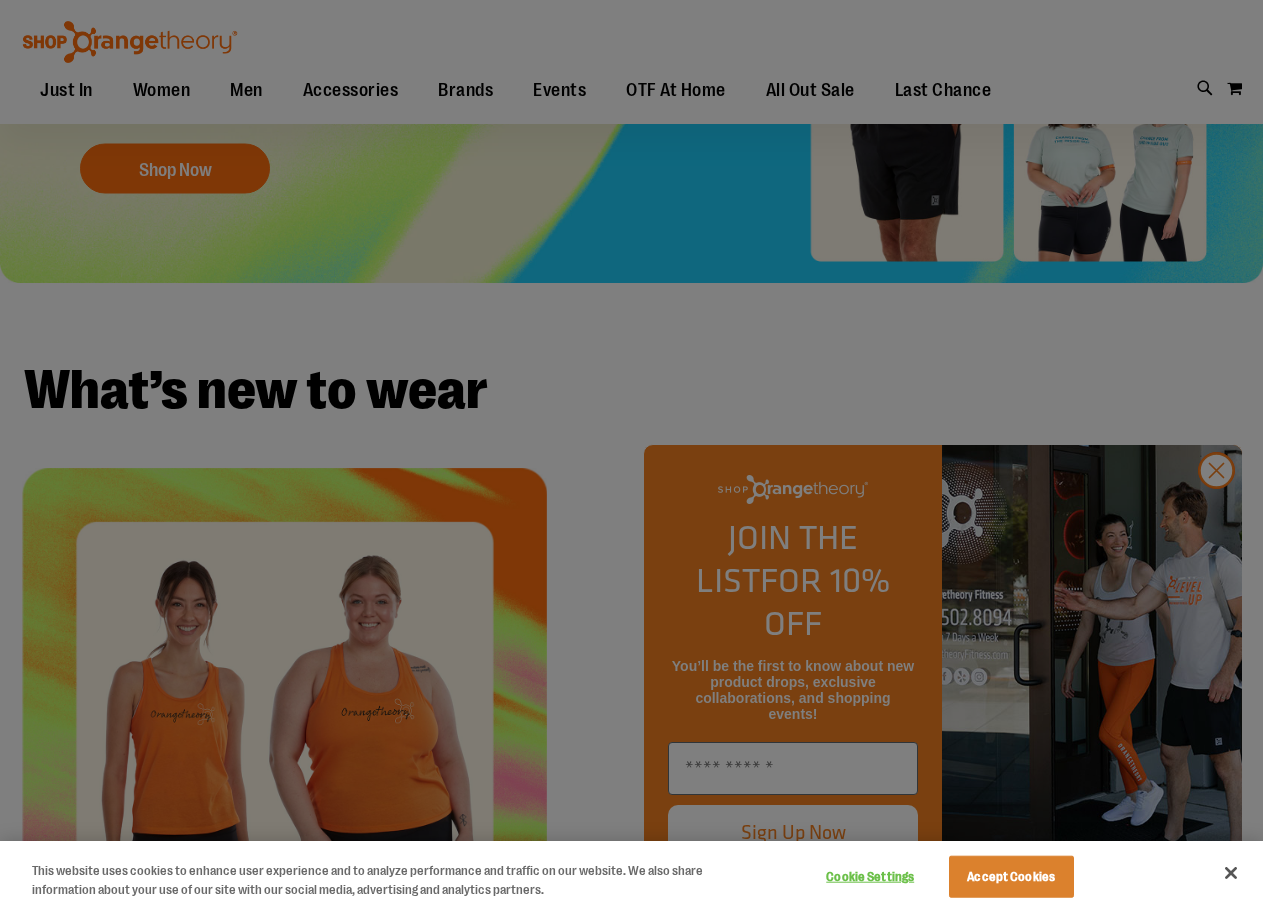 scroll, scrollTop: 400, scrollLeft: 0, axis: vertical 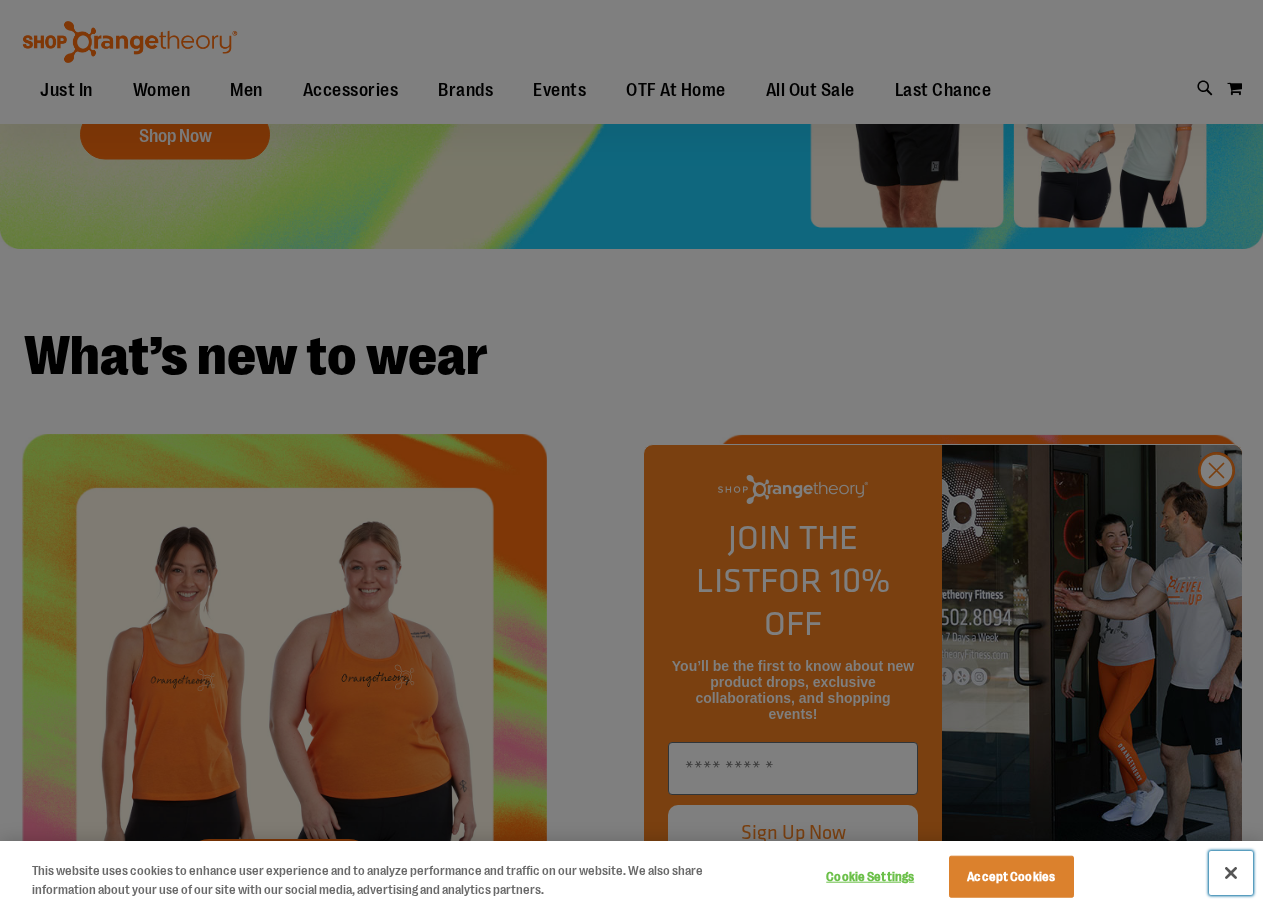 click at bounding box center [1231, 873] 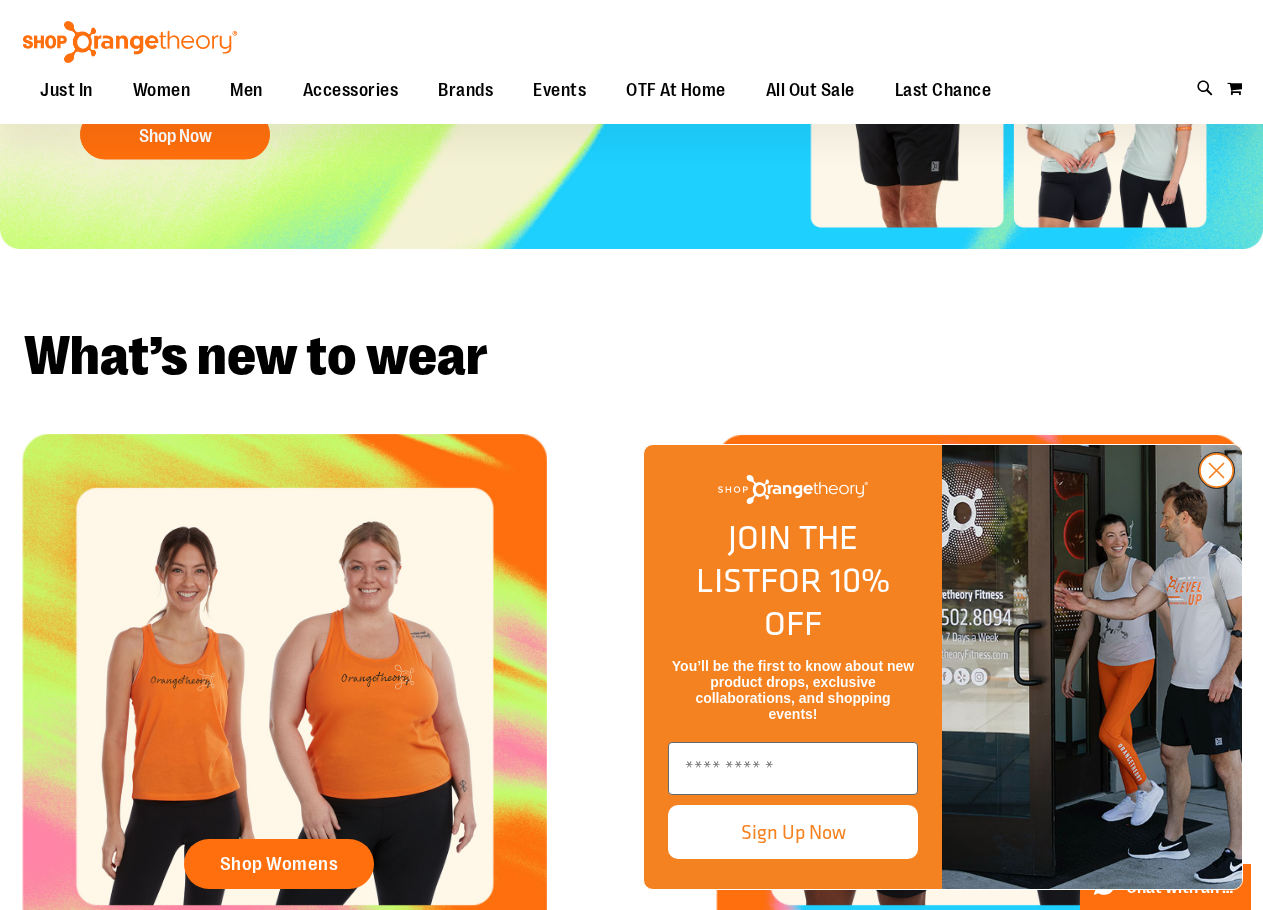 click 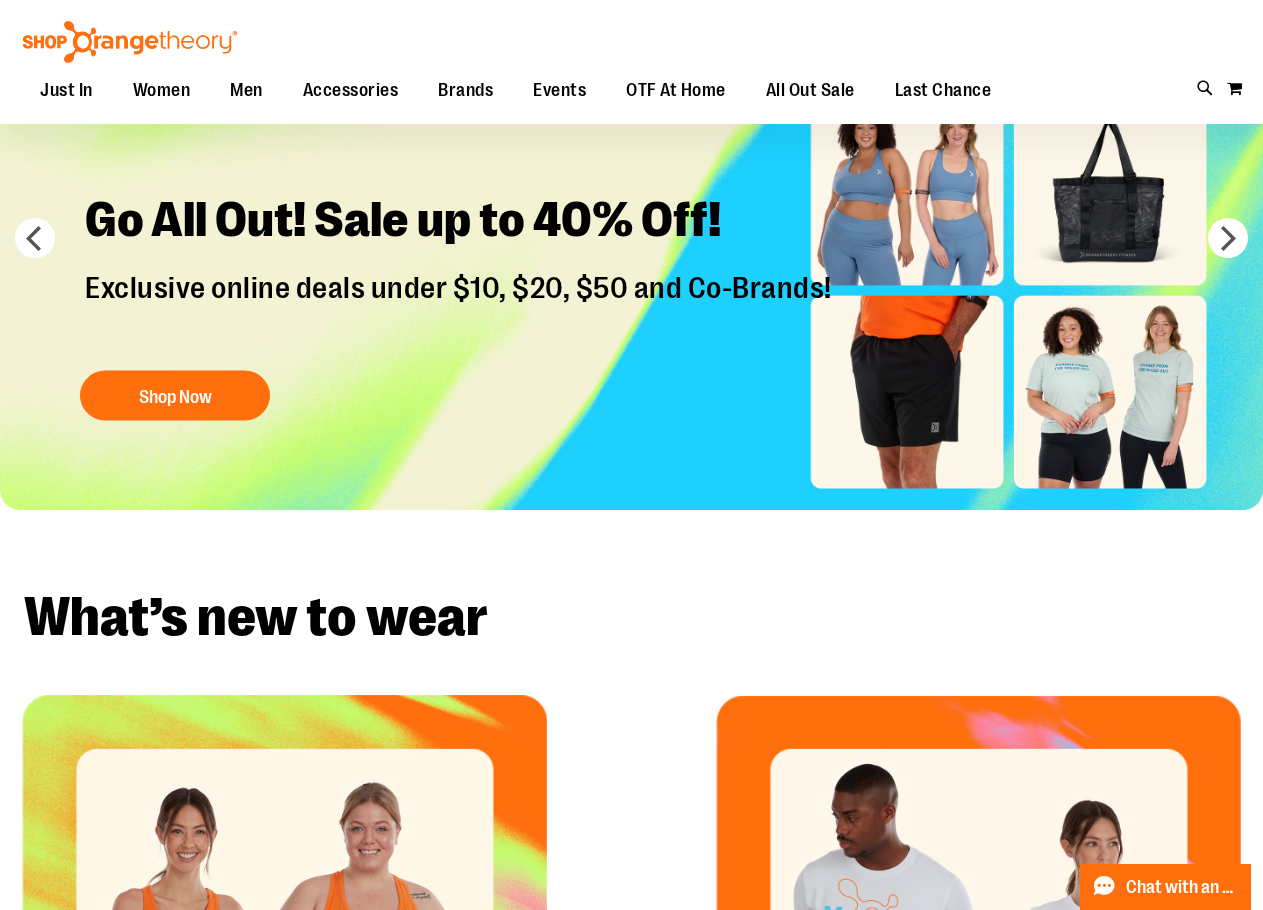scroll, scrollTop: 0, scrollLeft: 0, axis: both 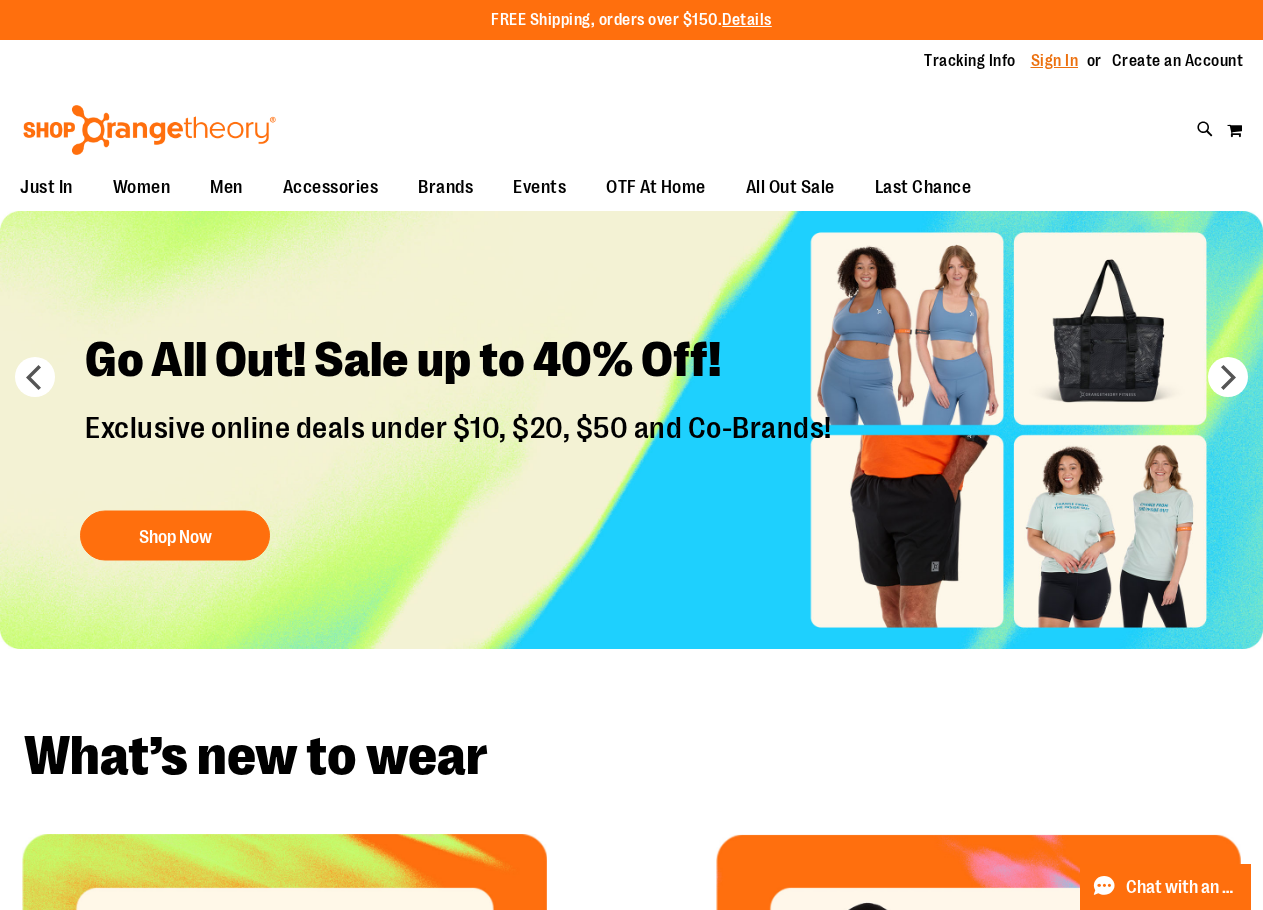 click on "Sign In" at bounding box center (1055, 61) 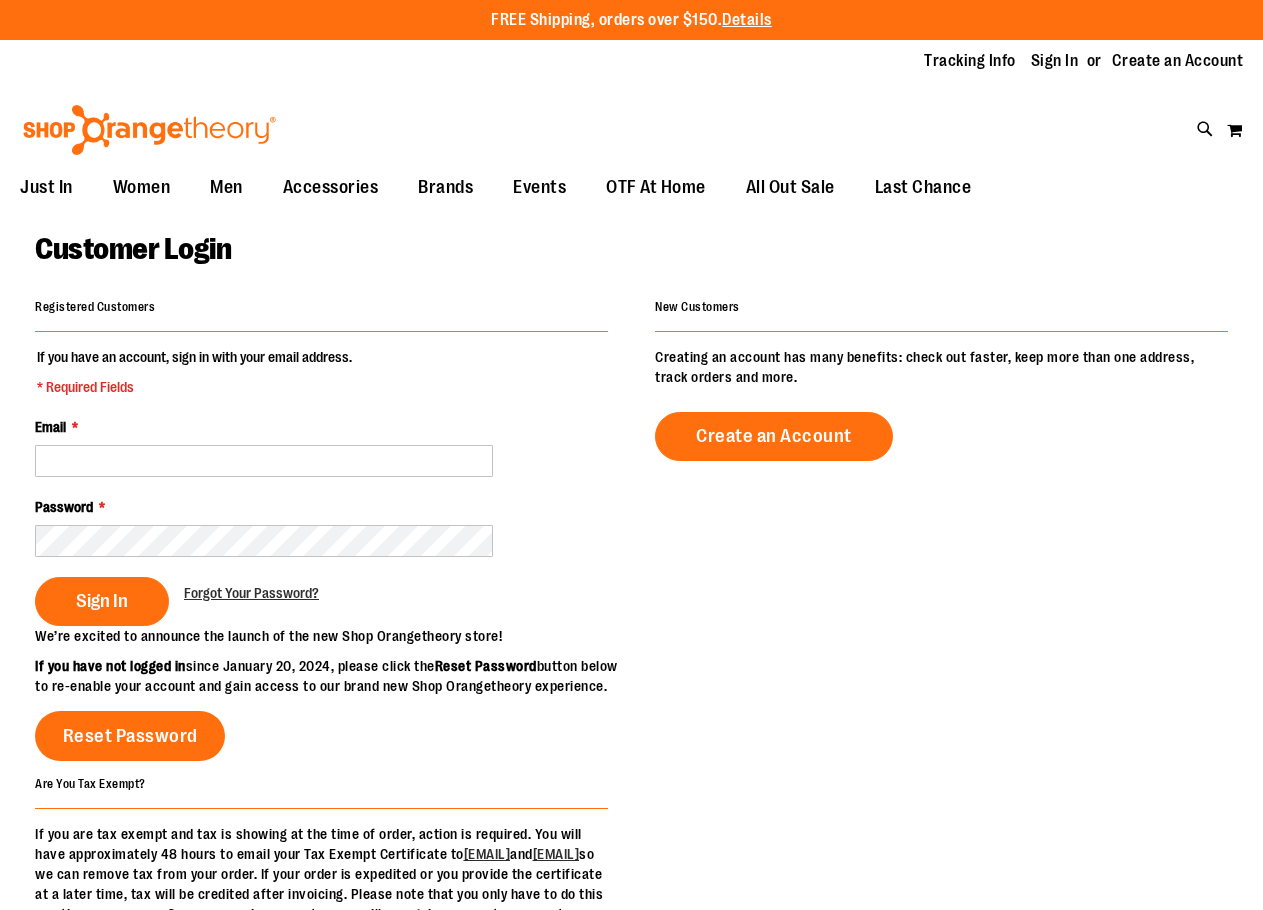 scroll, scrollTop: 0, scrollLeft: 0, axis: both 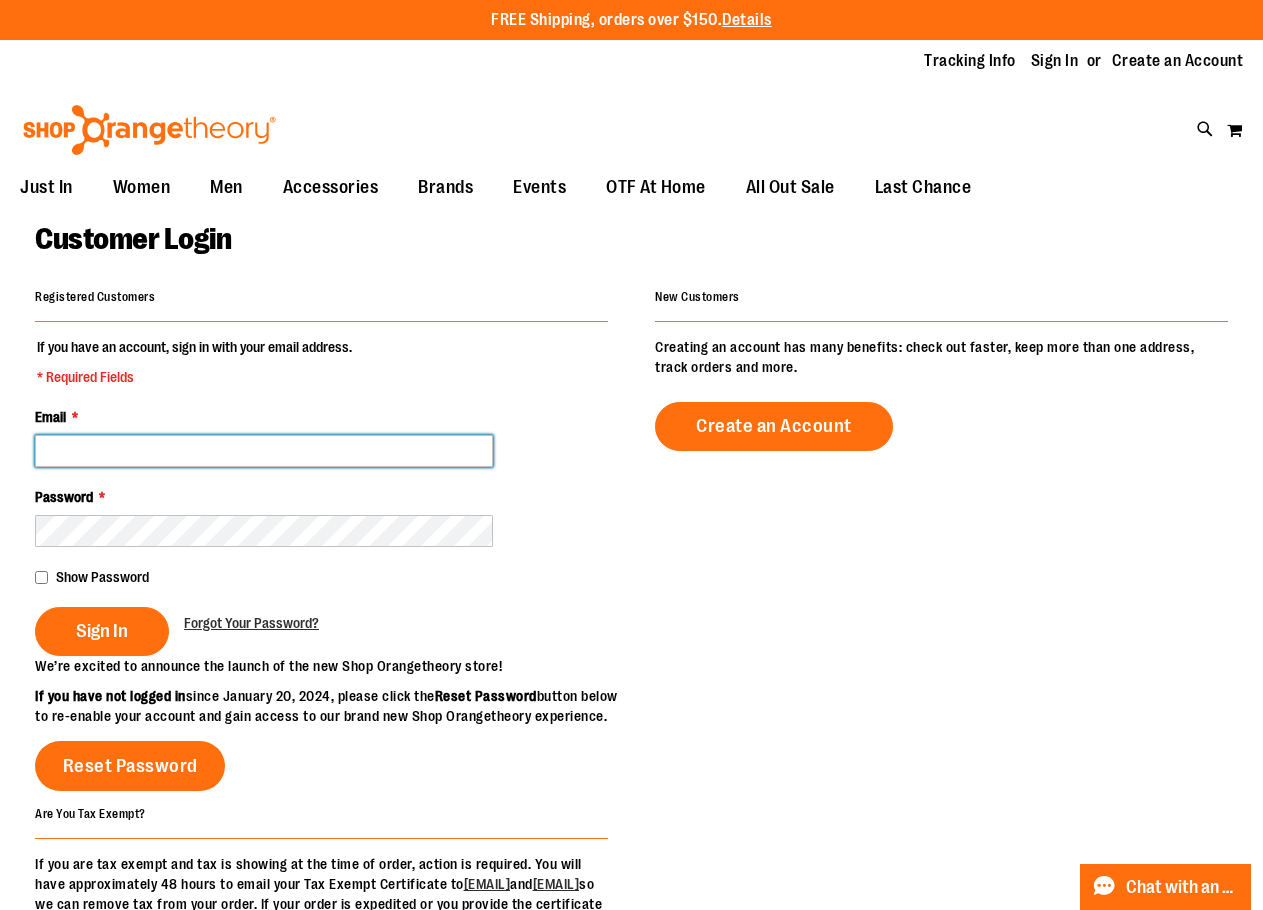 click on "Email *" at bounding box center [264, 451] 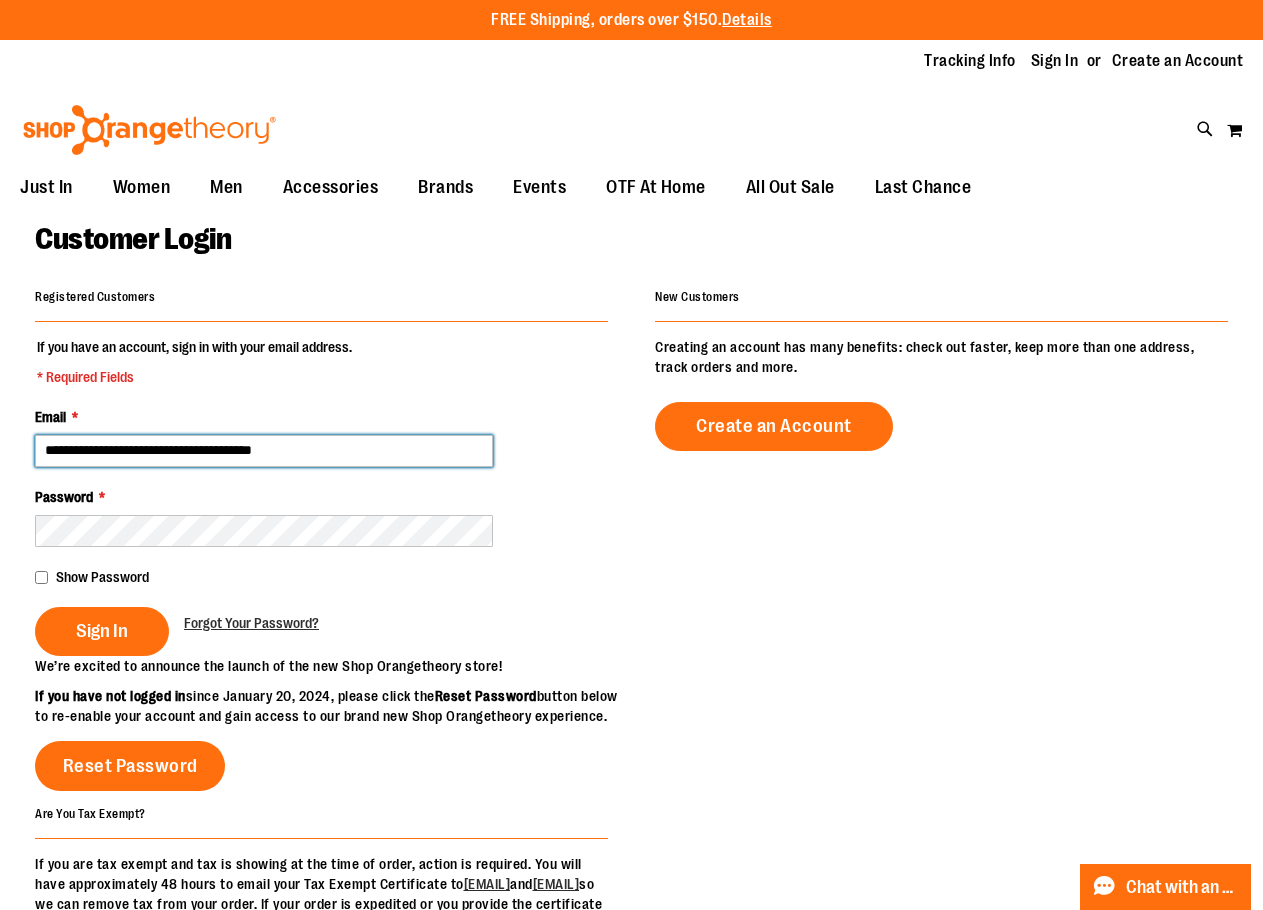 type on "**********" 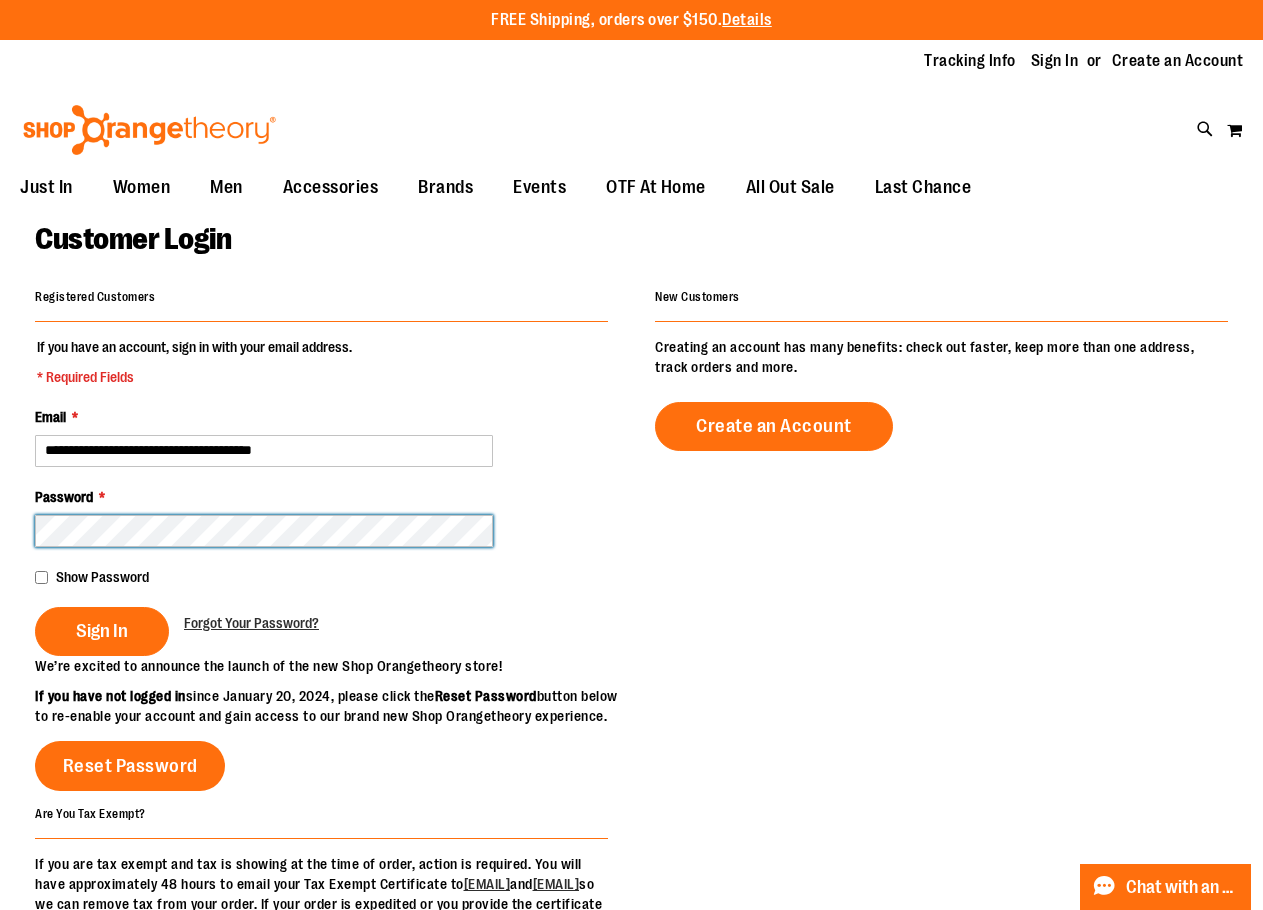 click on "Sign In" at bounding box center (102, 631) 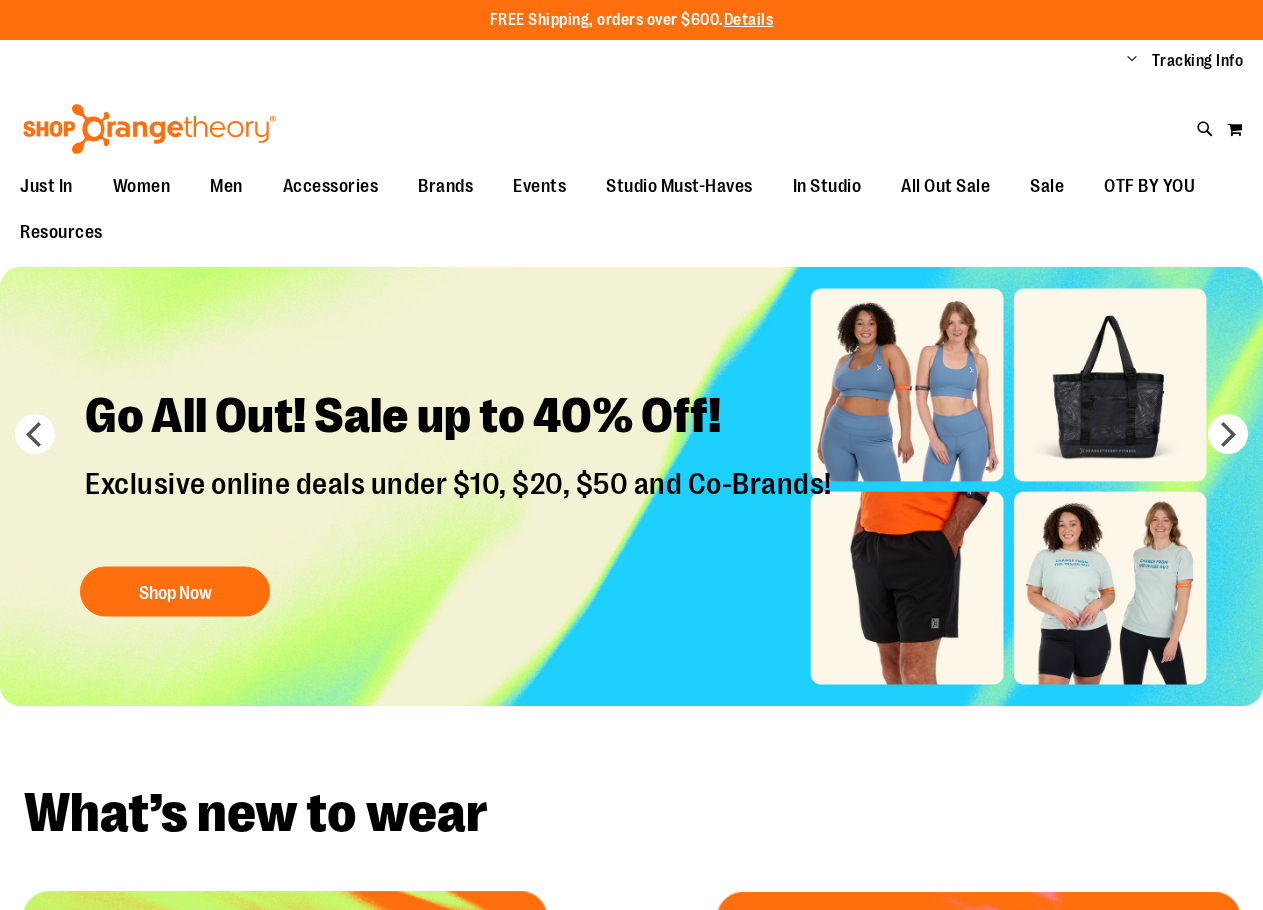 scroll, scrollTop: 0, scrollLeft: 0, axis: both 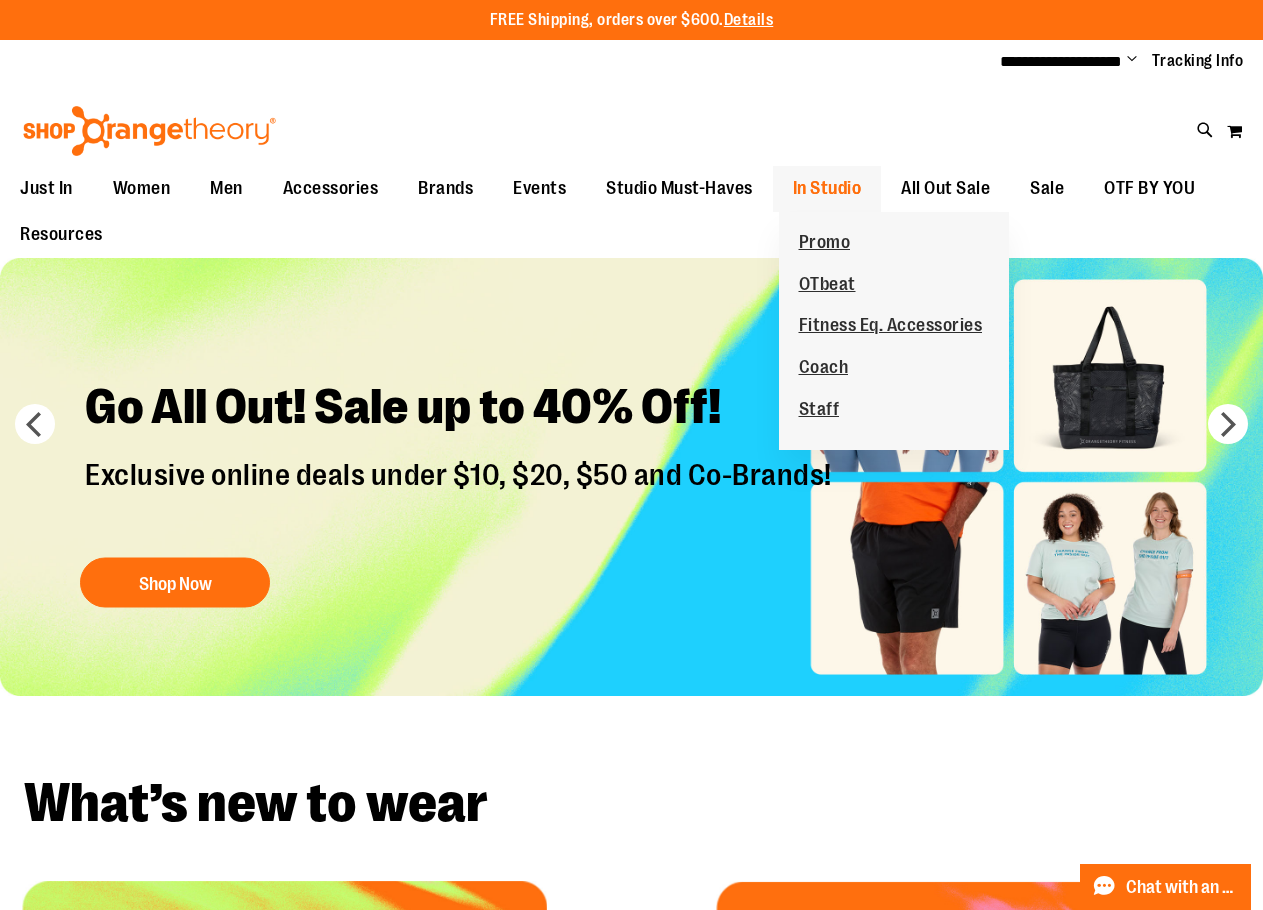 click on "In Studio" at bounding box center (827, 188) 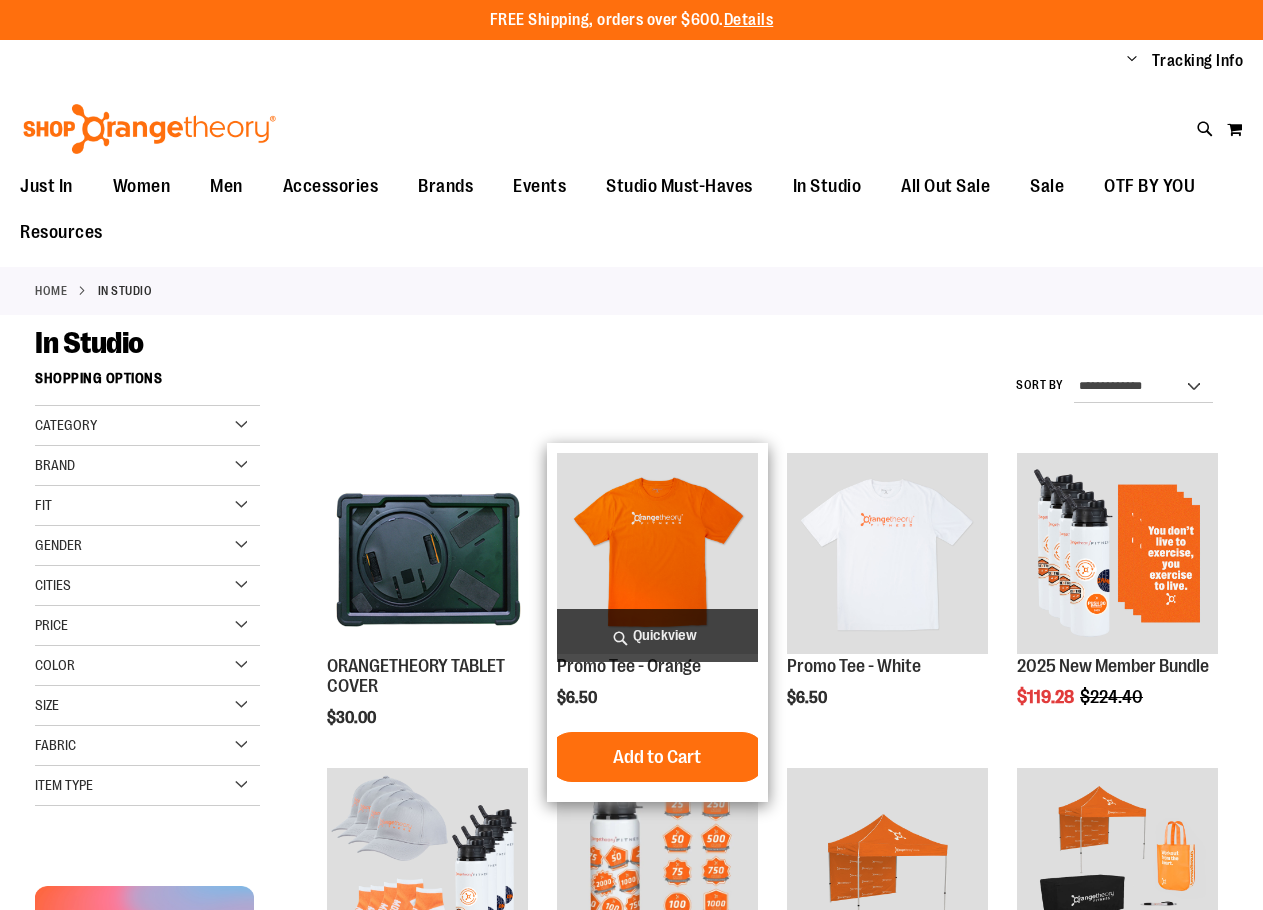 scroll, scrollTop: 0, scrollLeft: 0, axis: both 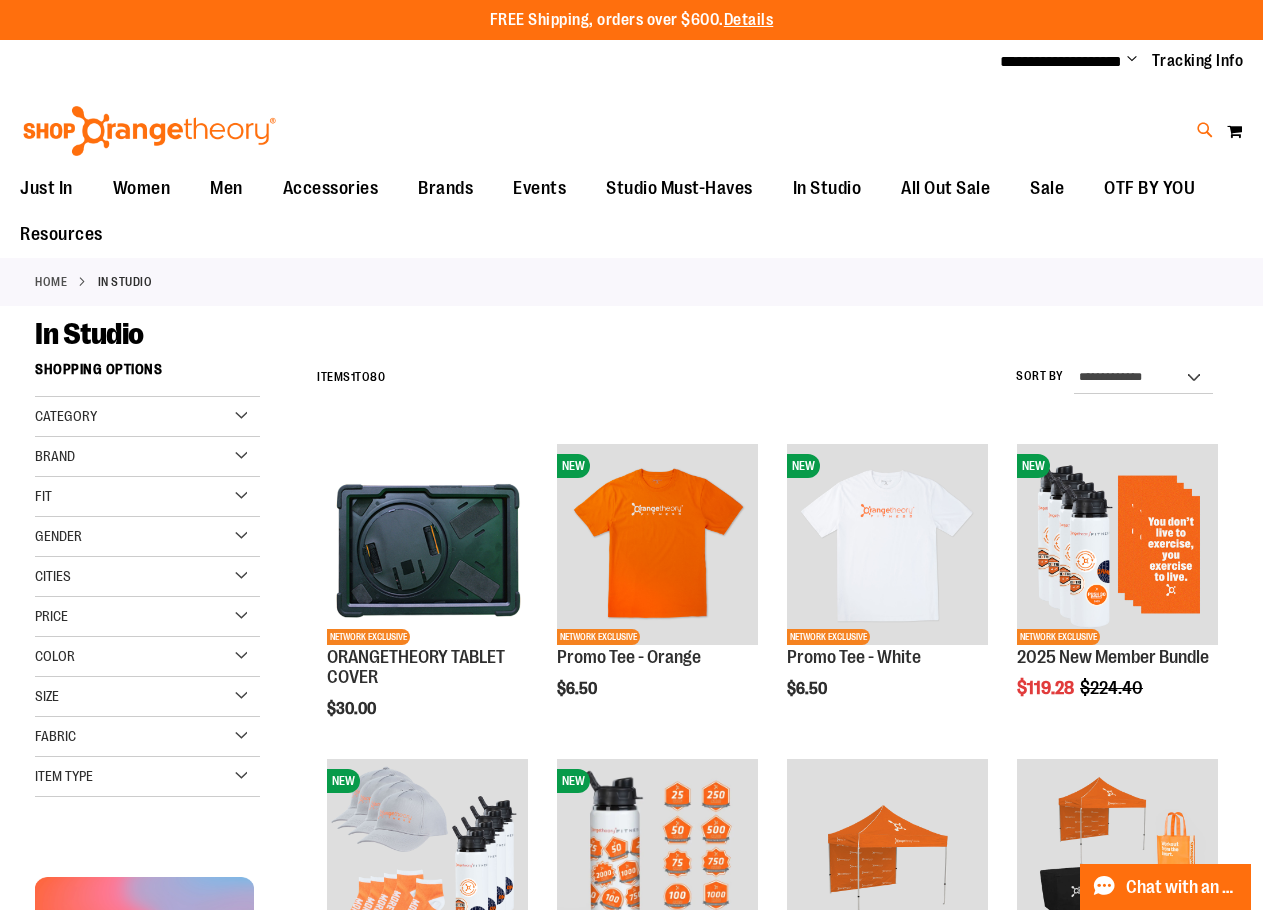 click at bounding box center [1205, 130] 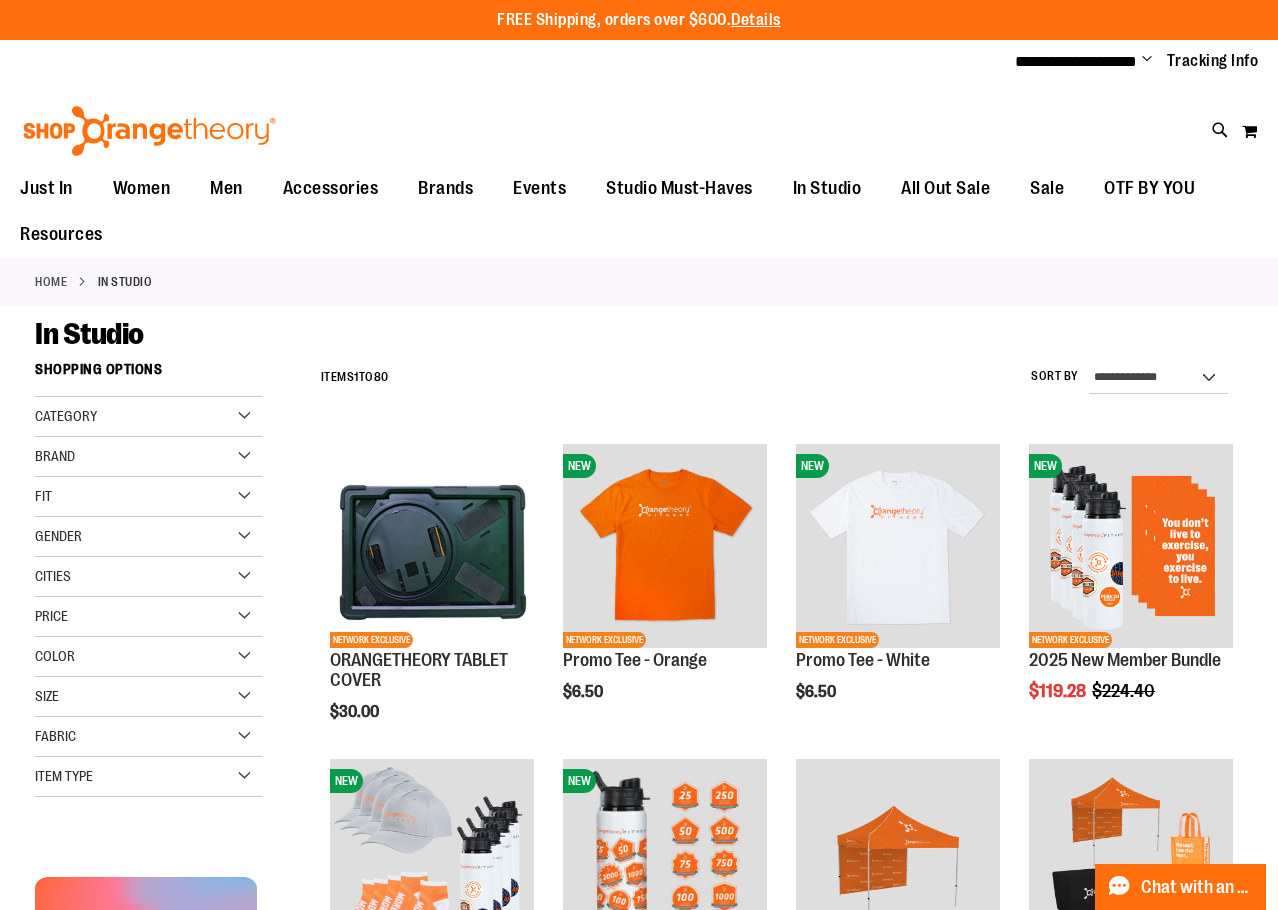 click on "Search" at bounding box center [639, 113] 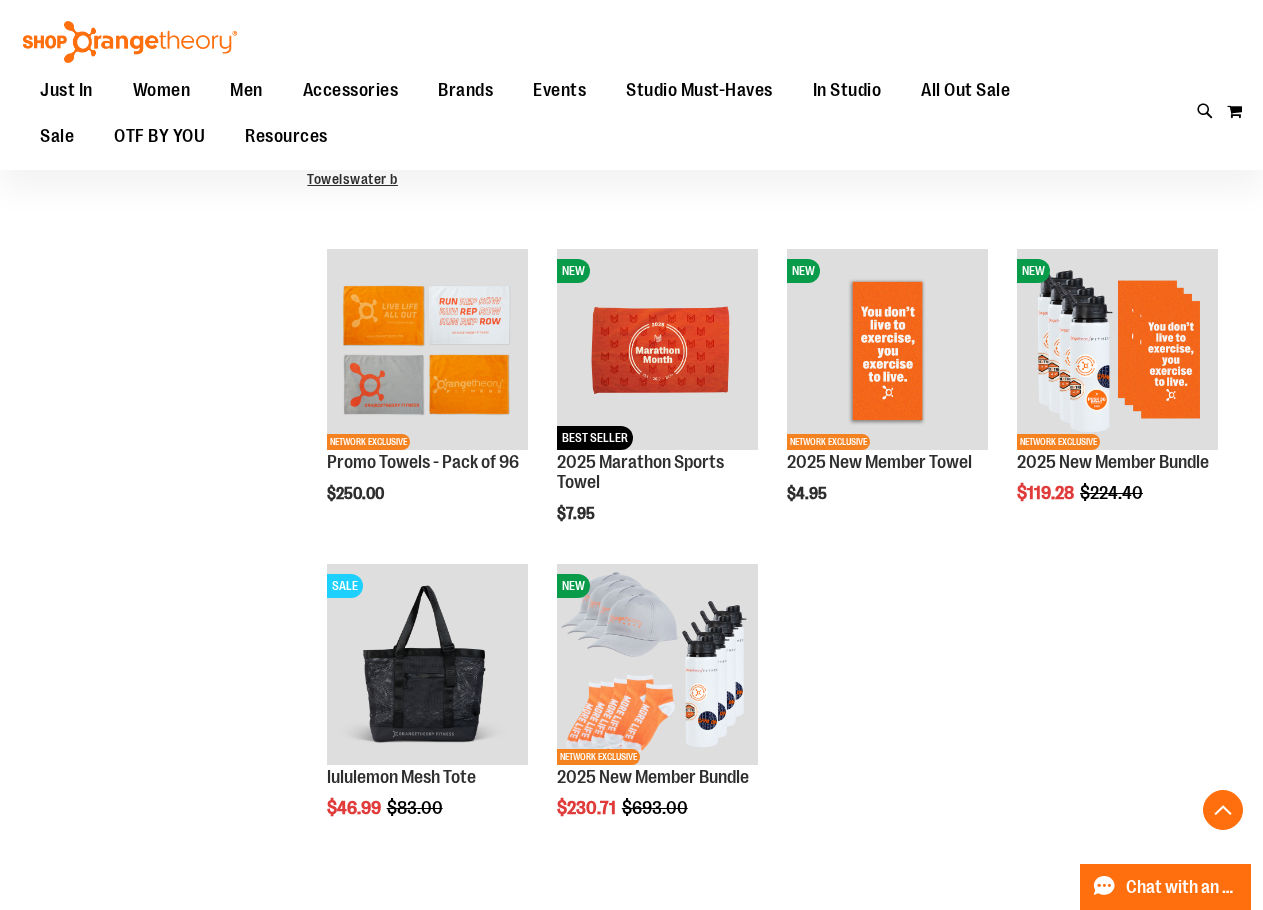 scroll, scrollTop: 599, scrollLeft: 0, axis: vertical 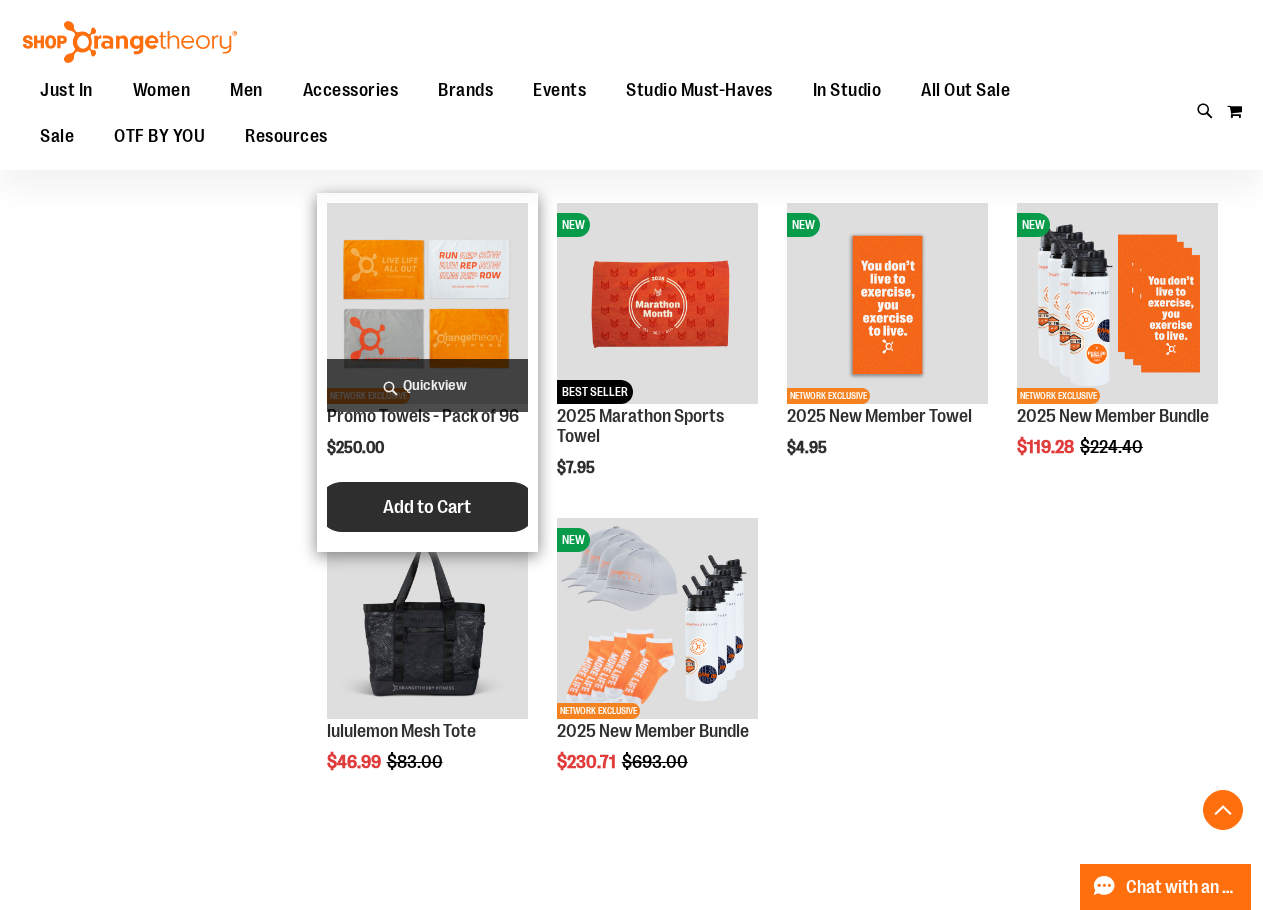 click on "Add to Cart" at bounding box center (427, 507) 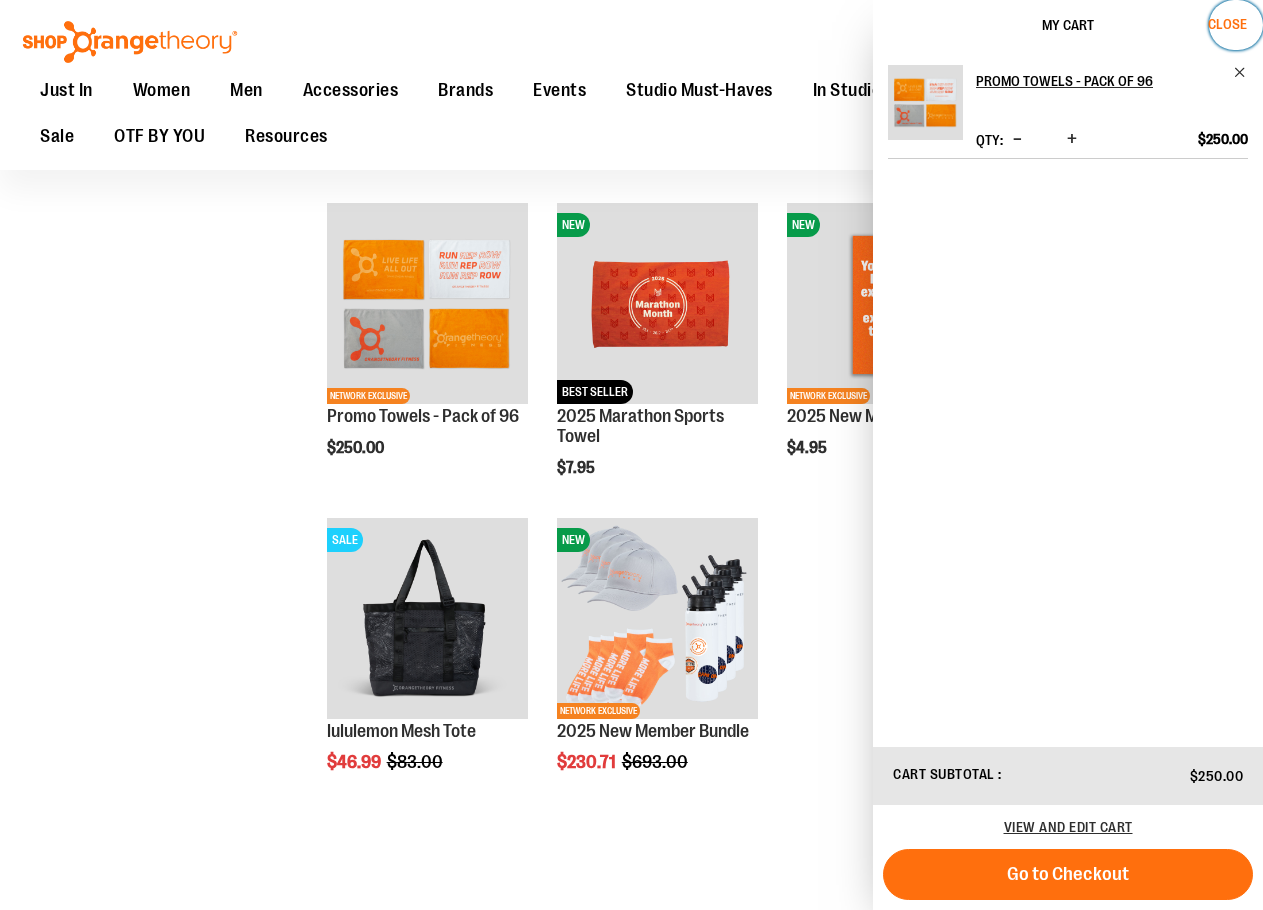 click on "Close" at bounding box center [1227, 24] 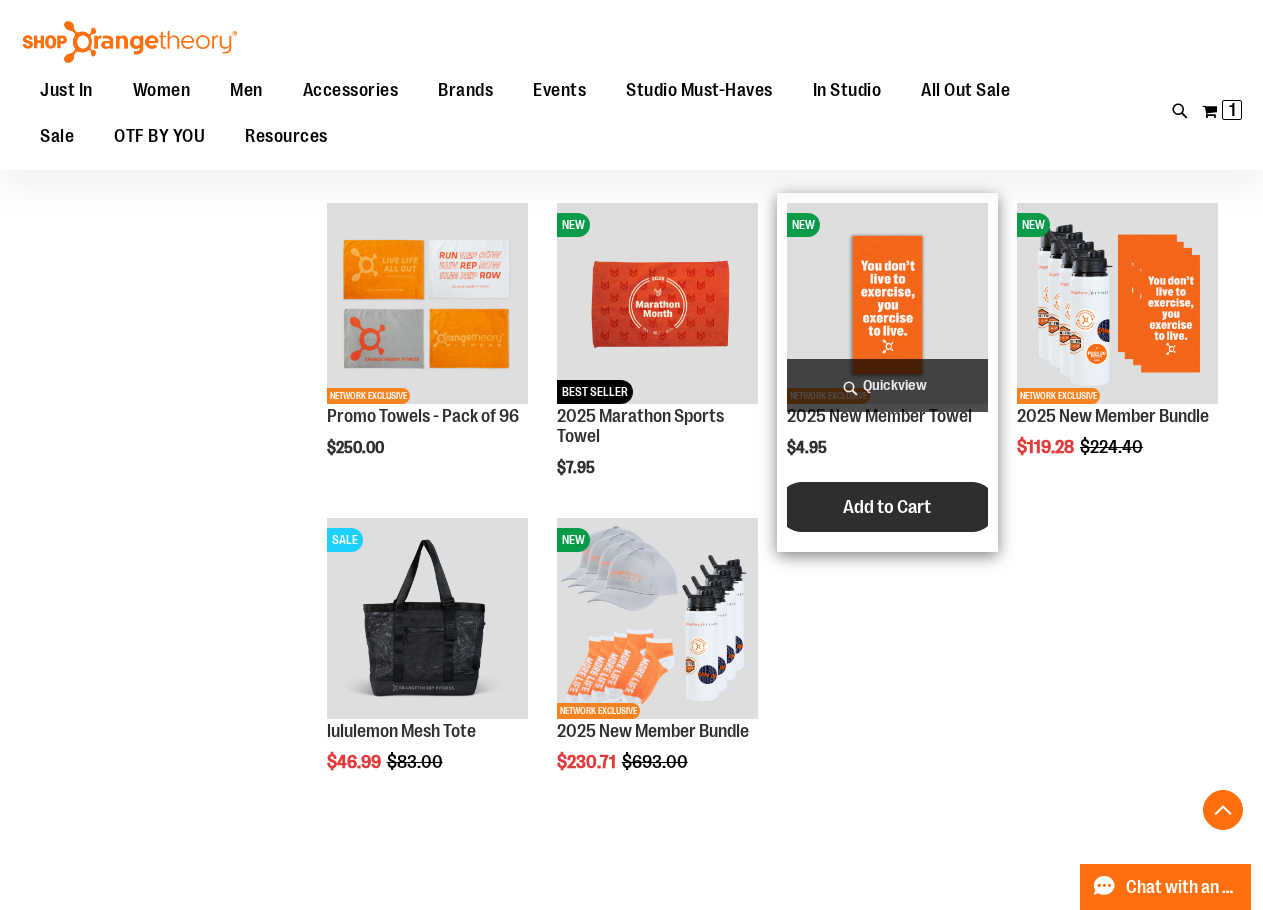 click on "Add to Cart" at bounding box center (887, 507) 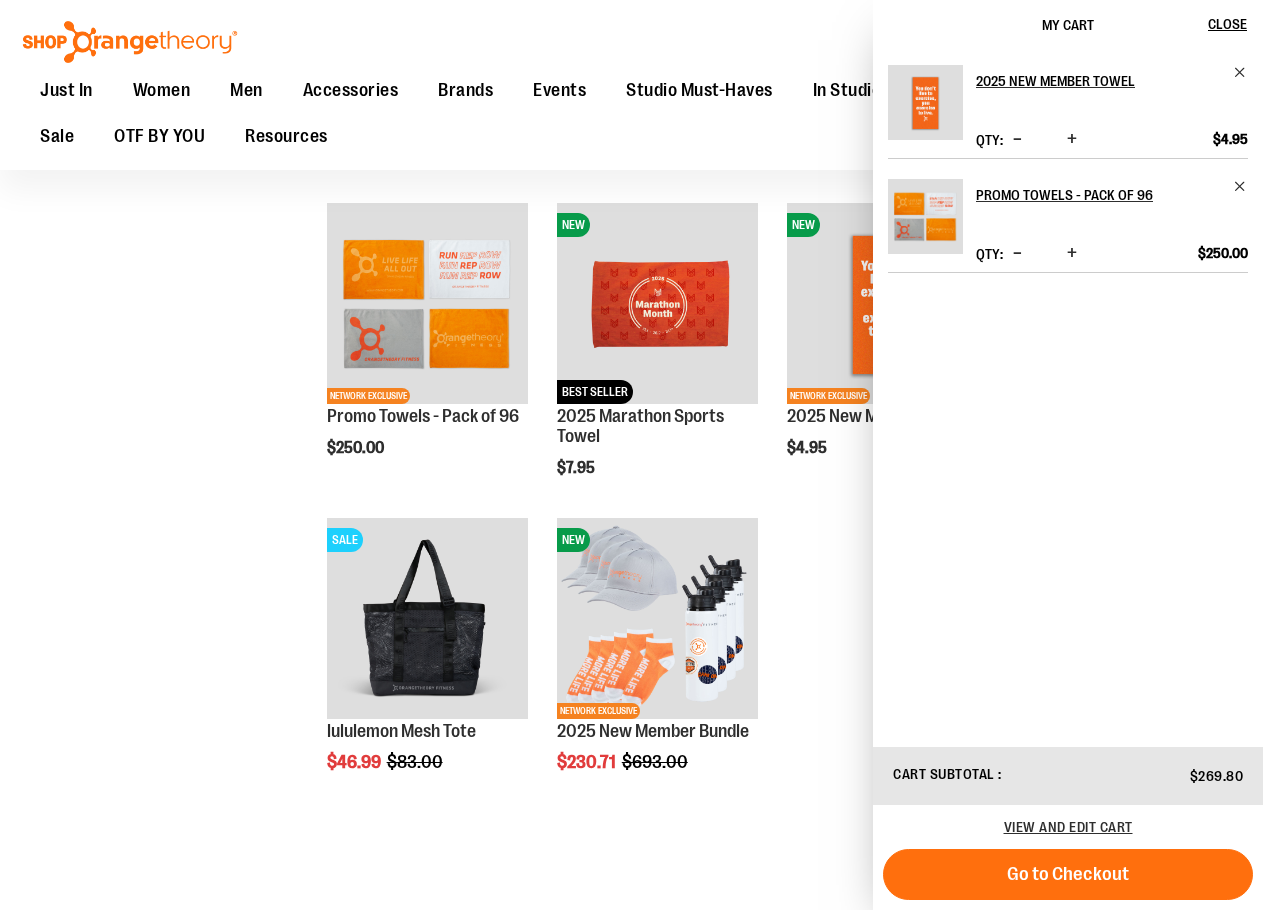 click on "Just In   Just In Balanced Basics New for Women New for Men New Accessories New Brands Pride & Patriotic Women   Women Tops Bottoms Outerwear Men   Men Tops Bottoms Outerwear Accessories   Accessories Bags Drinkware Headwear Socks Stickers Lifestyle Milestones Gift Cards Brands   Brands Nike lululemon Cloud9ine Beyond Yoga Vuori Rhone FP Movement Events Studio Must-Haves   Studio Must-Haves Balanced Basics City Program & Personalized Milestones Replacement Bands In Studio   In Studio Promo OTbeat Fitness Eq. Accessories Coach Staff All Out Sale   All Out Sale Under $10 Under $20 Under $50 Under $150 CoBrands Sale   Sale Men Women Accessories Promo OTF BY YOU Resources" at bounding box center (540, 114) 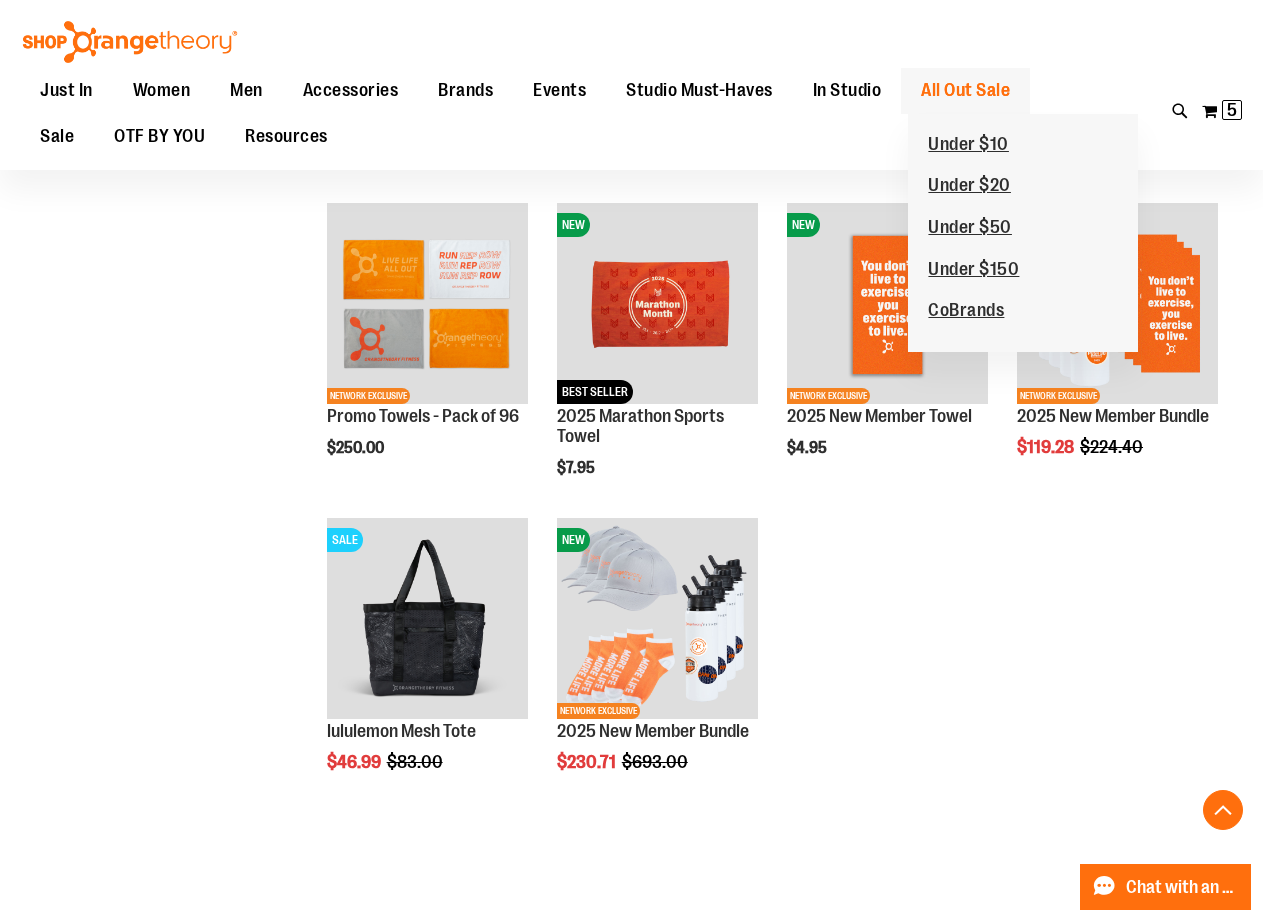 click on "All Out Sale" at bounding box center [965, 90] 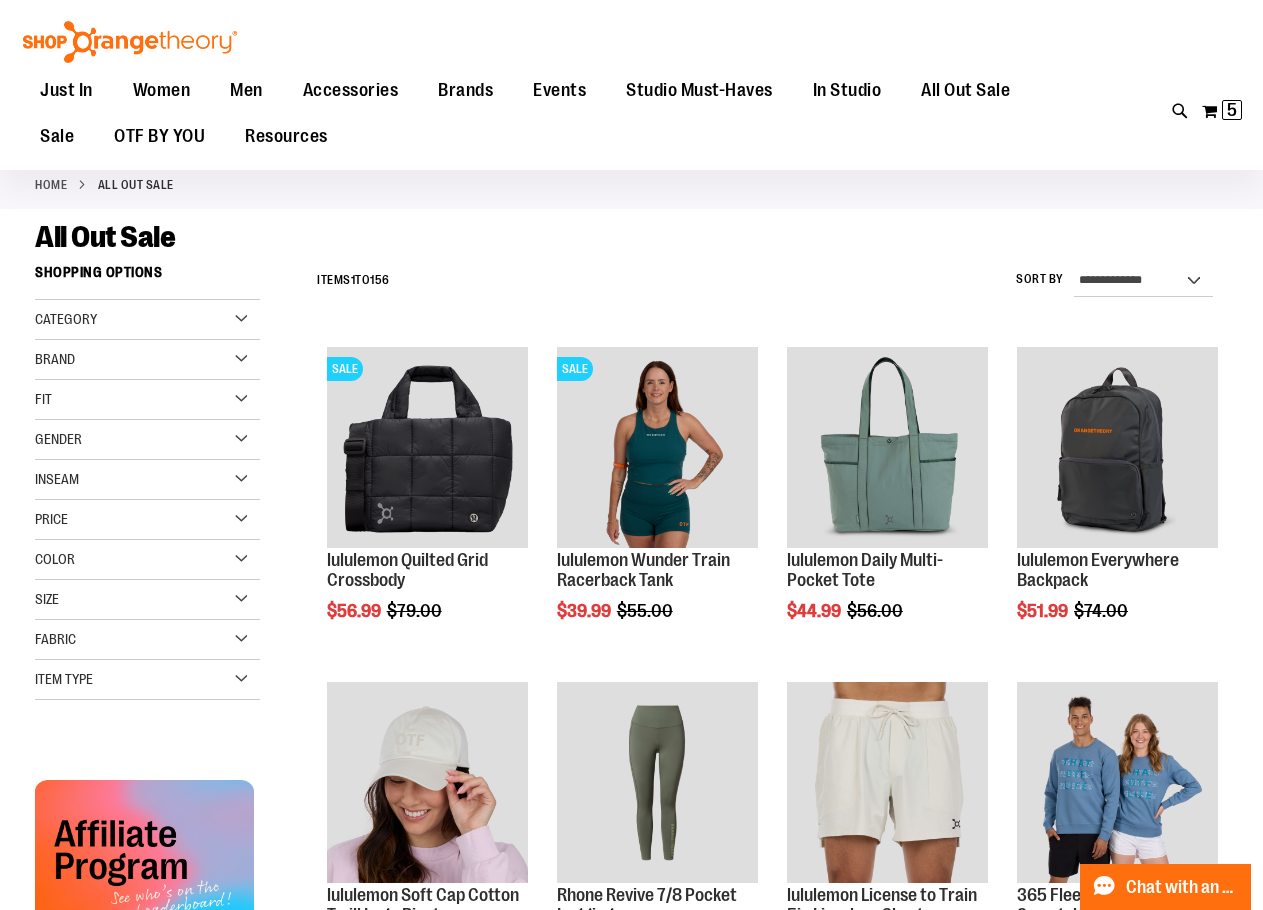 scroll, scrollTop: 0, scrollLeft: 0, axis: both 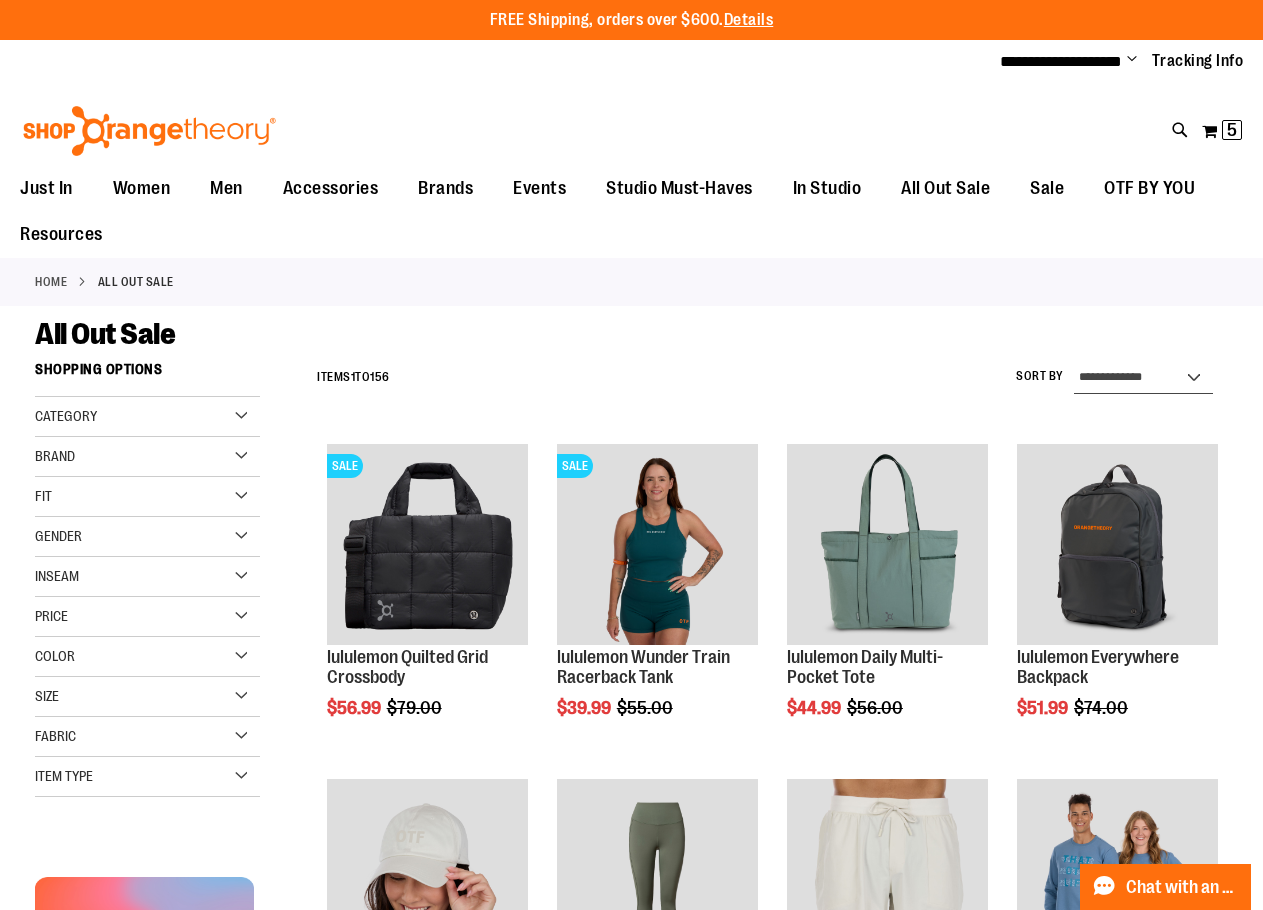 click on "**********" at bounding box center (1143, 378) 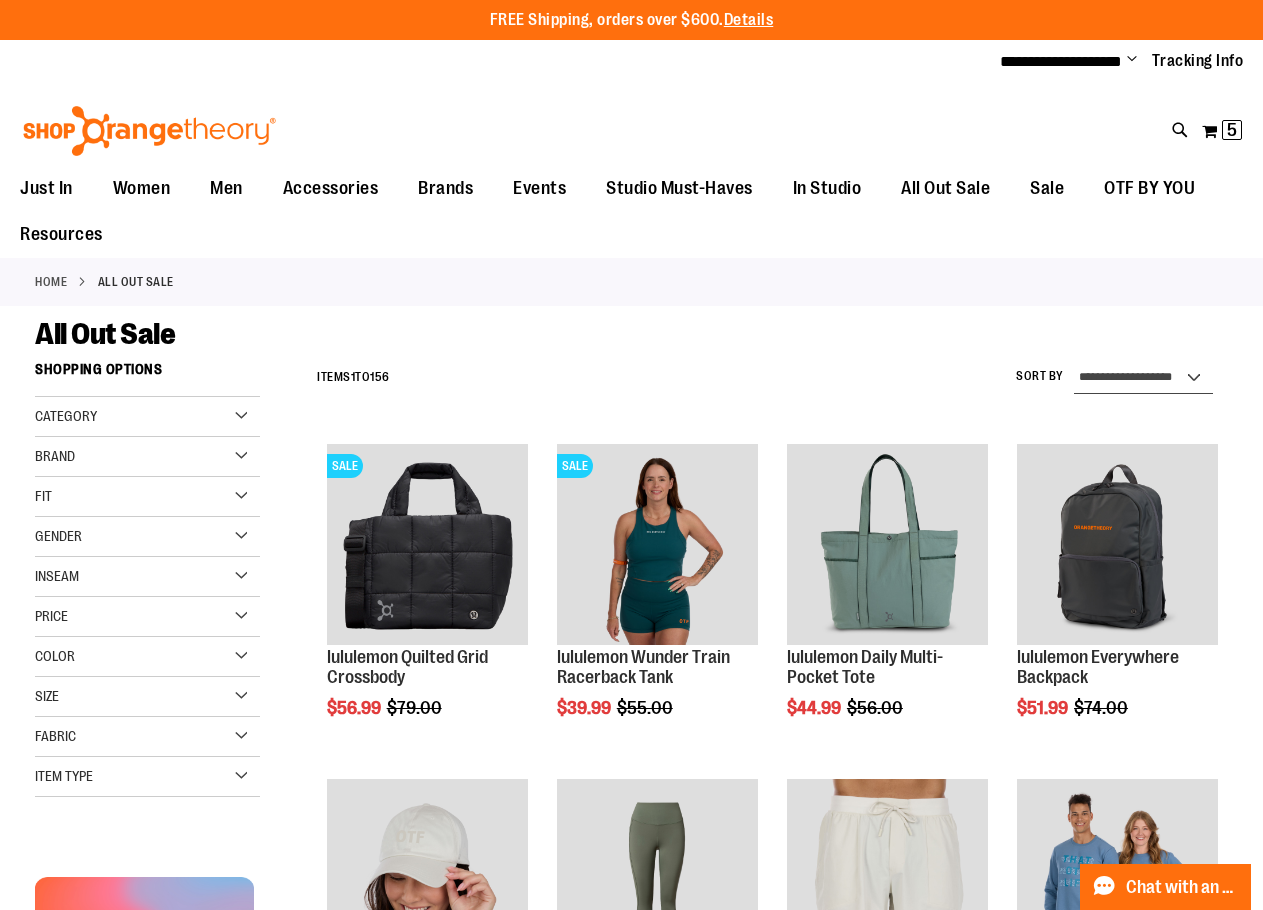 click on "**********" at bounding box center [1143, 378] 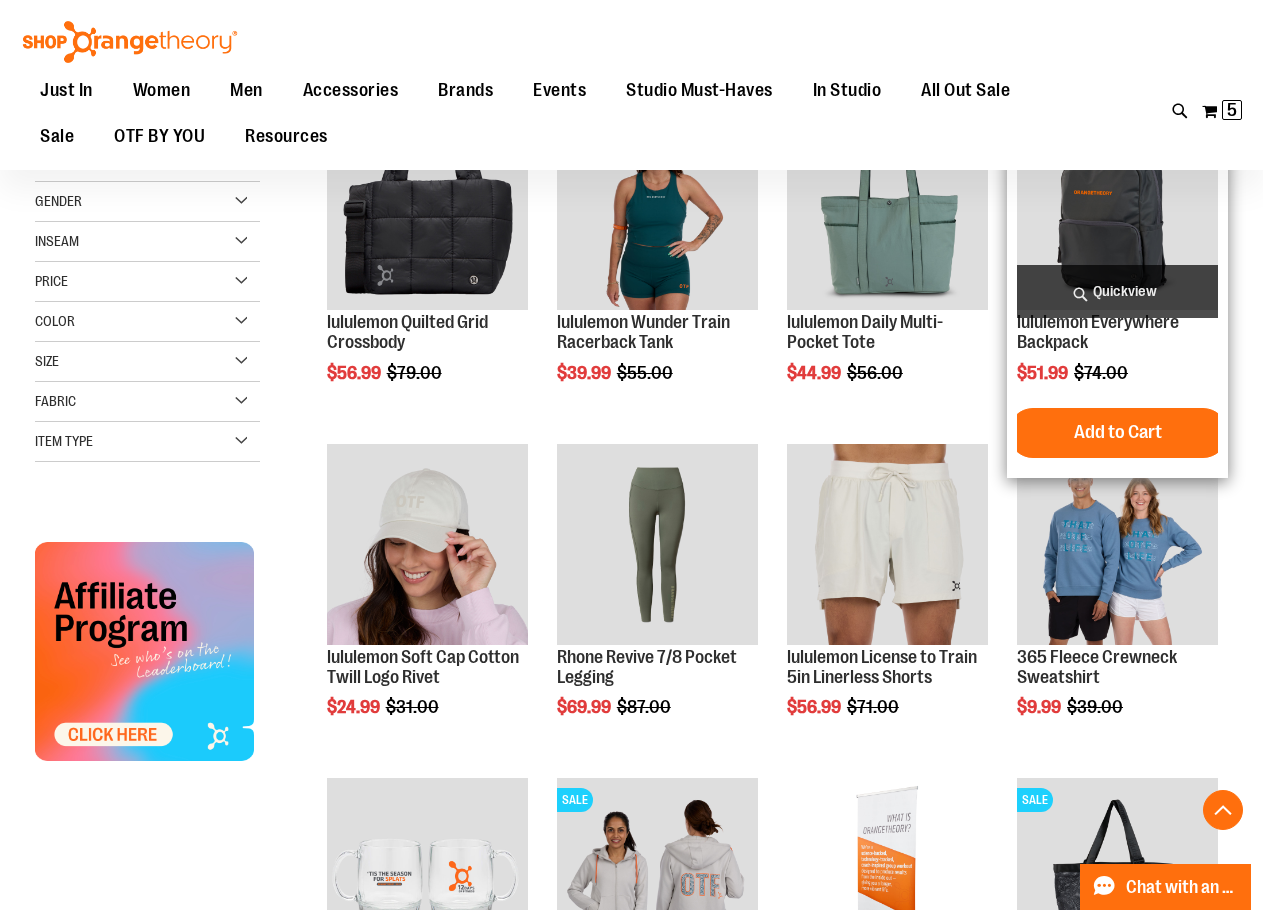 scroll, scrollTop: 351, scrollLeft: 0, axis: vertical 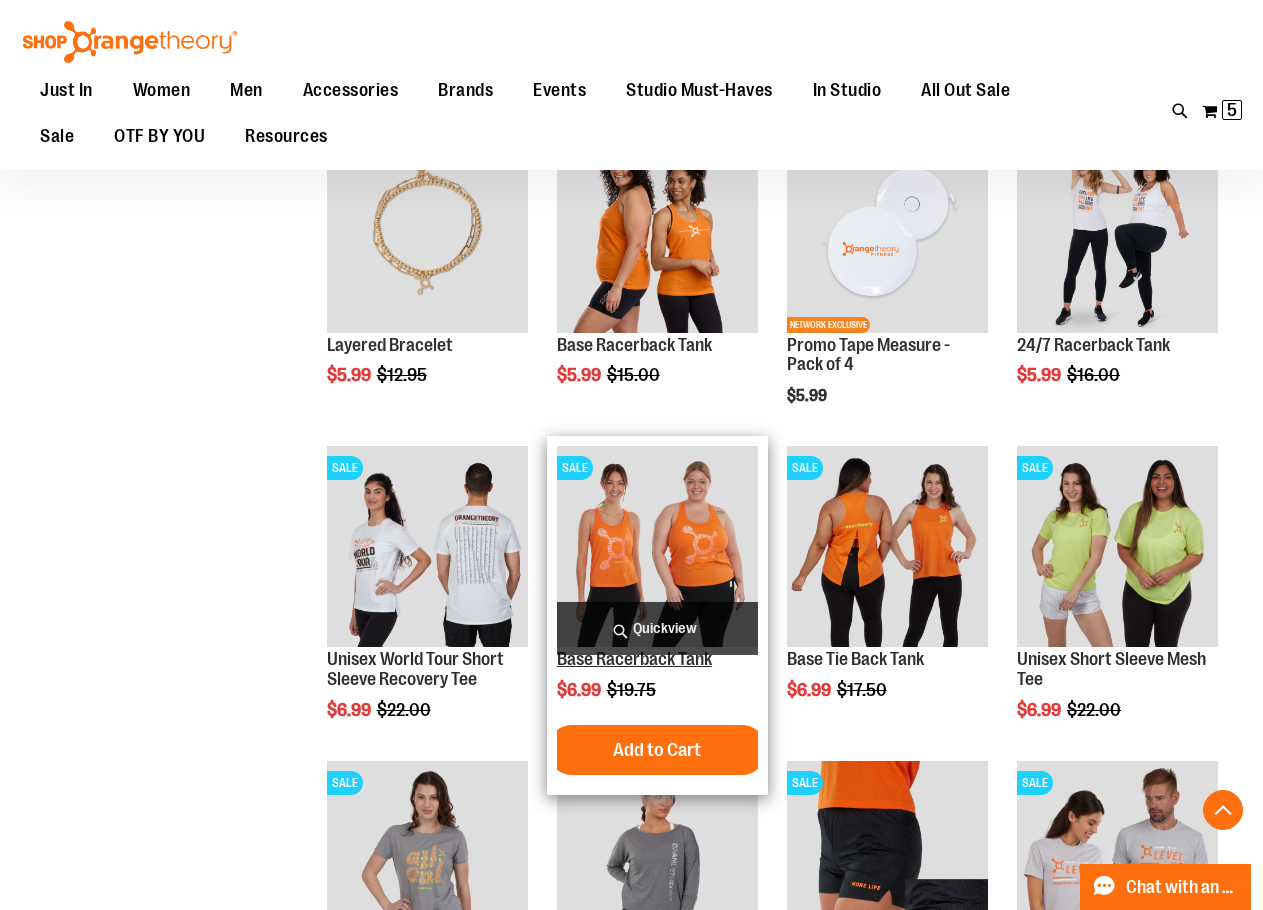 click on "Base Racerback Tank" at bounding box center (634, 659) 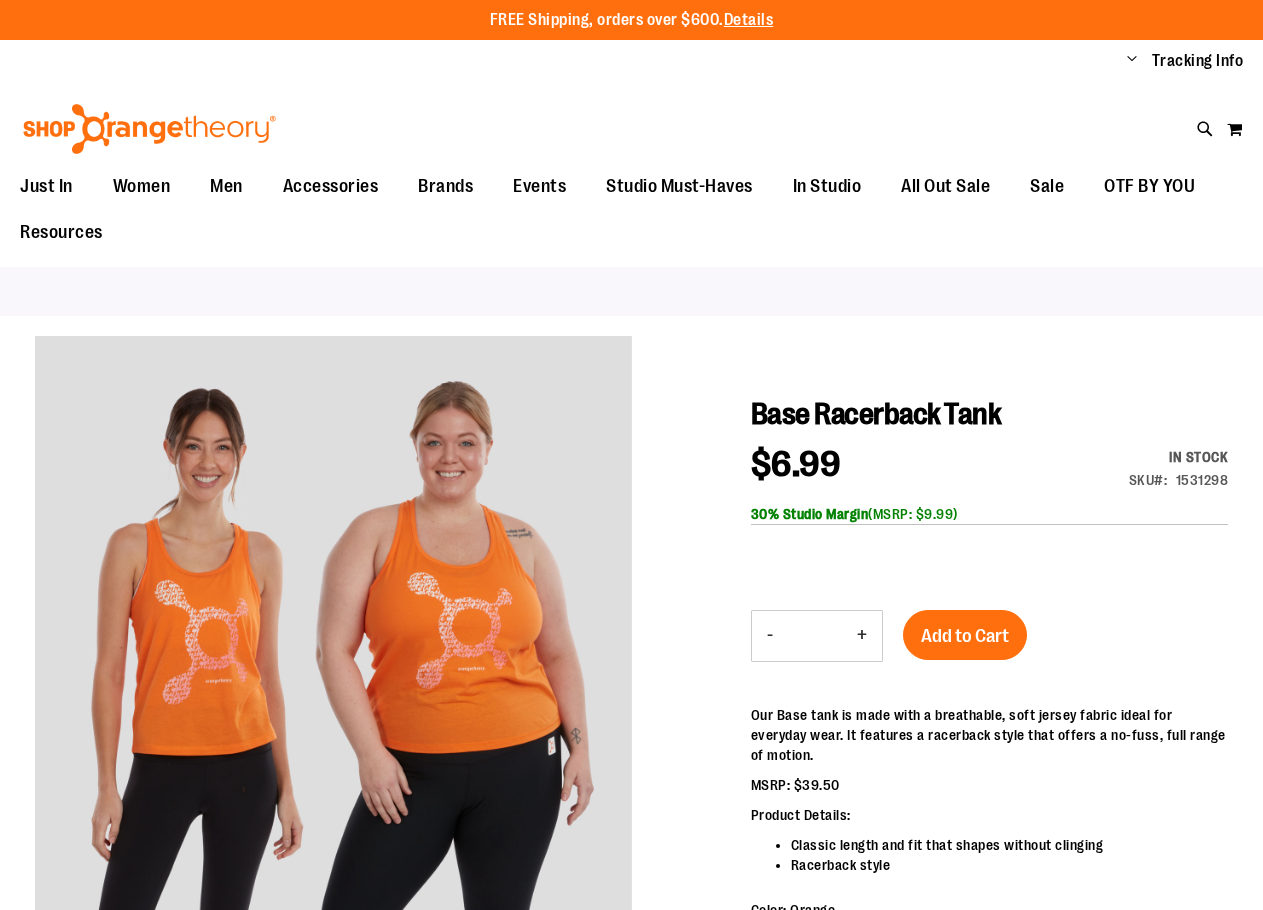 scroll, scrollTop: 0, scrollLeft: 0, axis: both 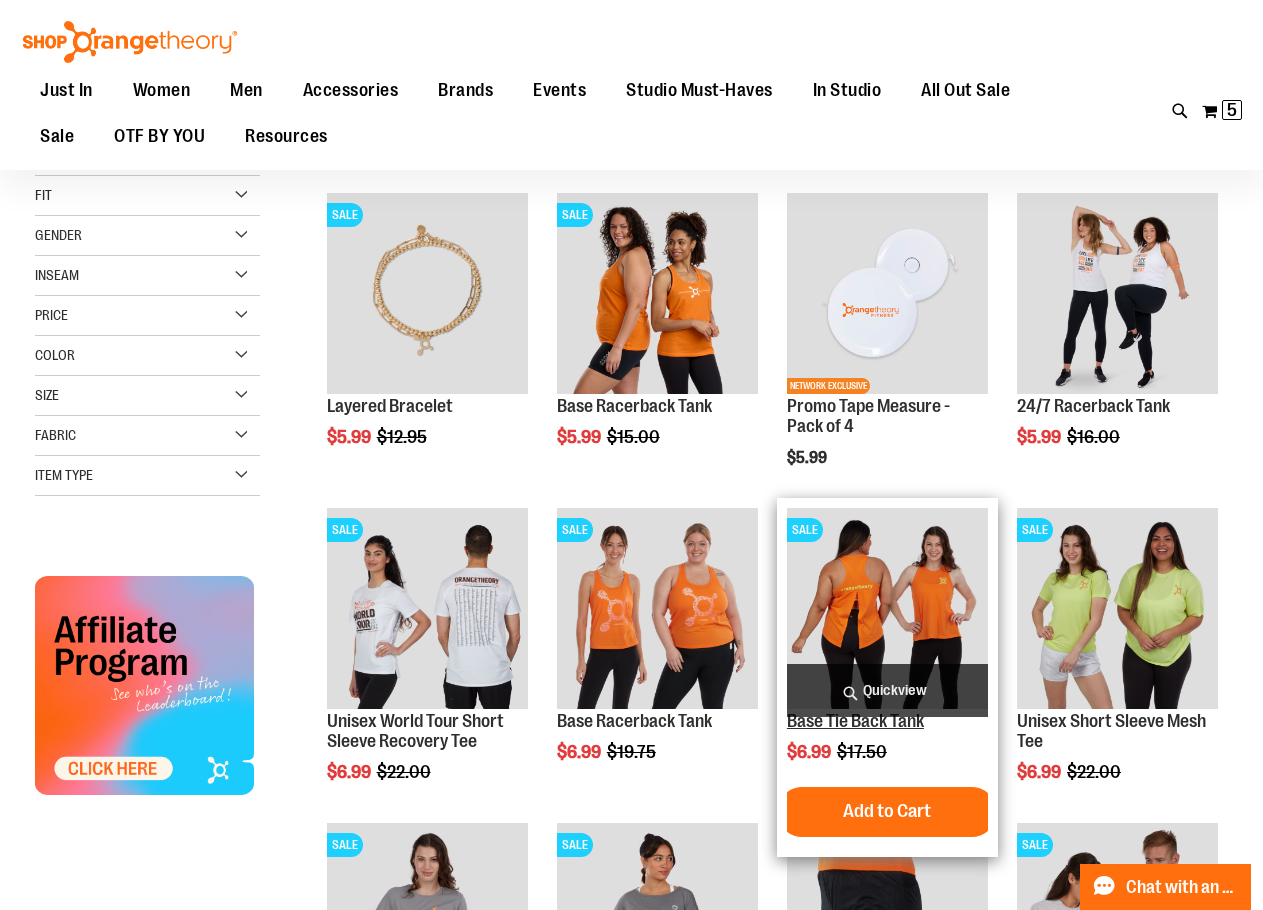 click on "Base Tie Back Tank" at bounding box center [855, 721] 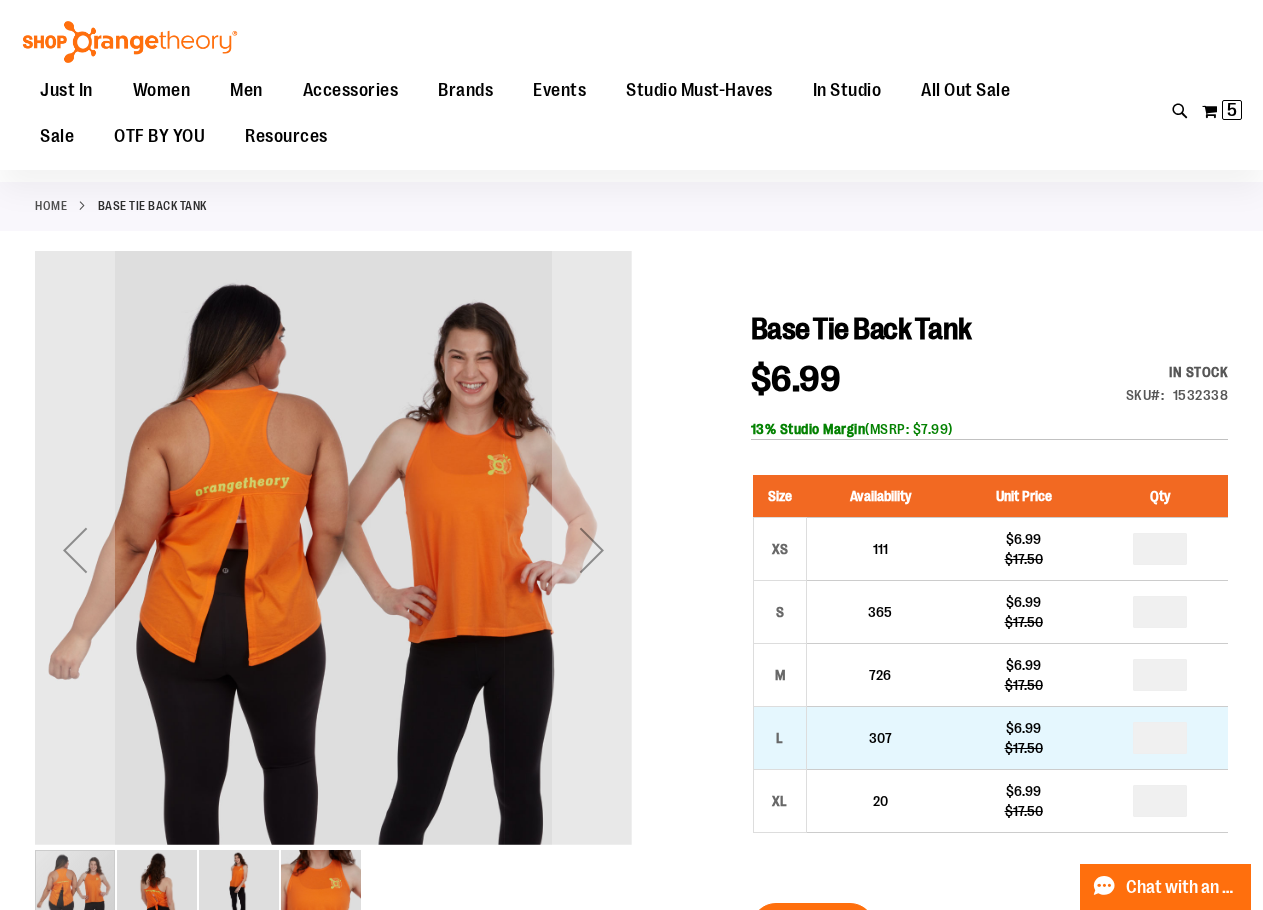 scroll, scrollTop: 199, scrollLeft: 0, axis: vertical 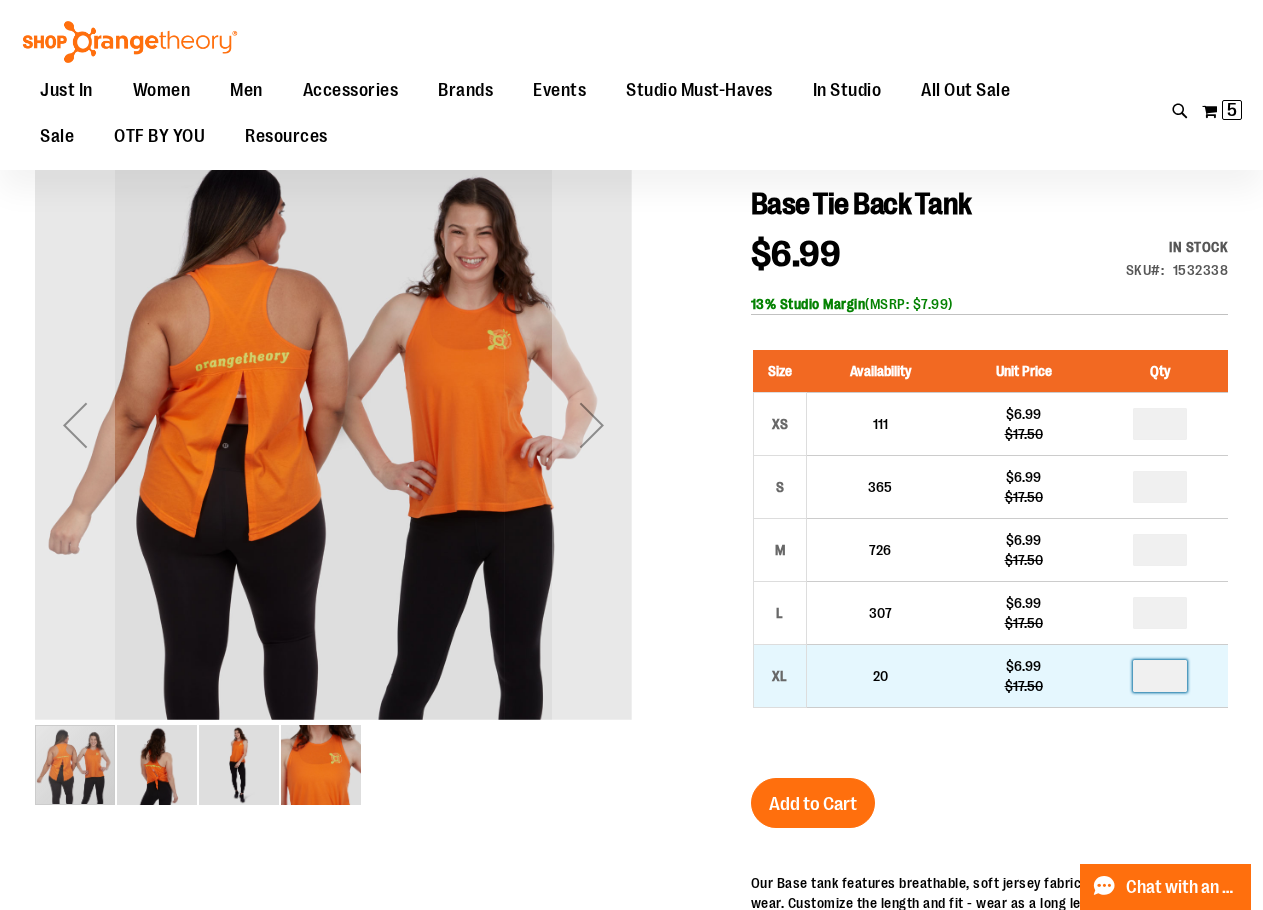 drag, startPoint x: 1164, startPoint y: 678, endPoint x: 1116, endPoint y: 688, distance: 49.0306 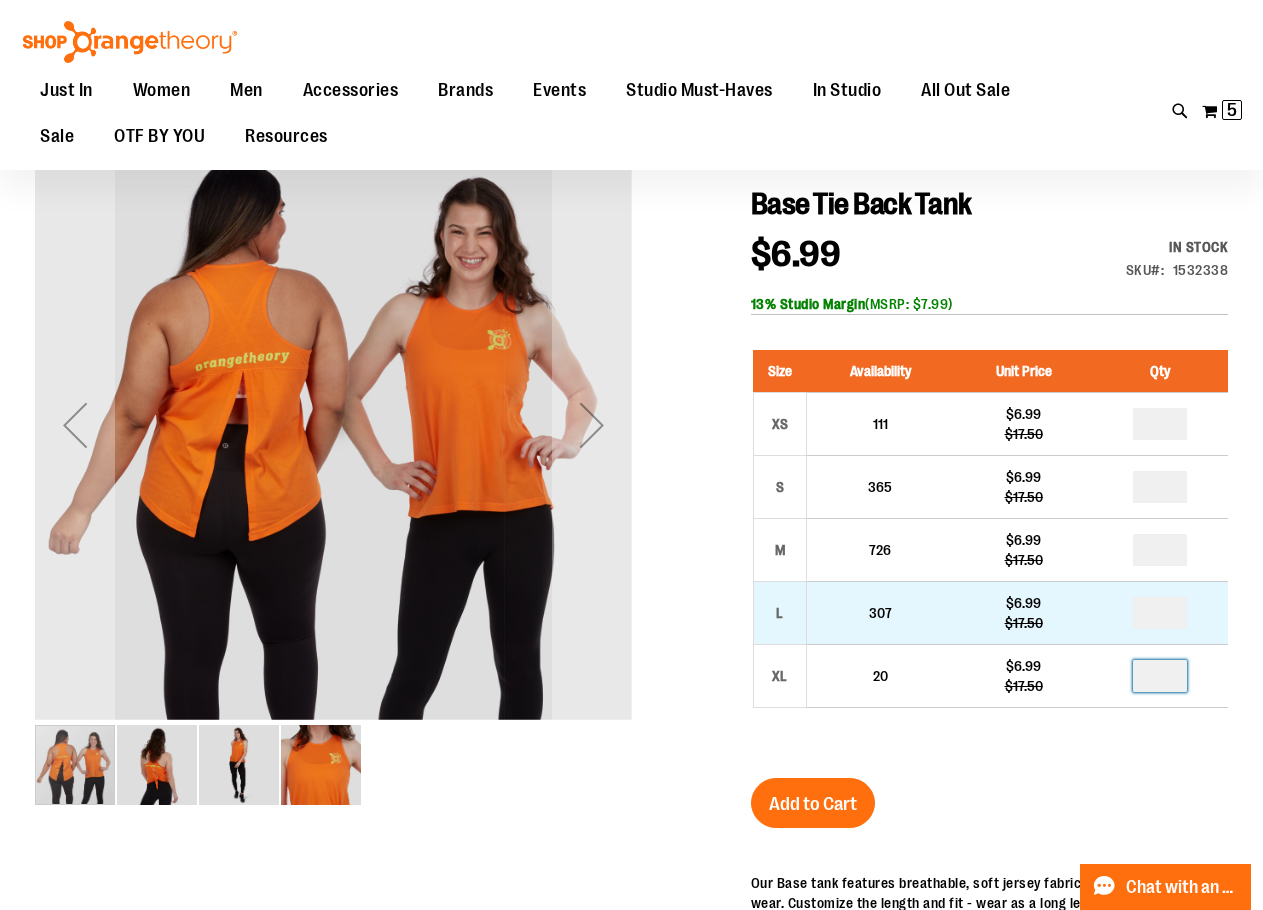 type on "*" 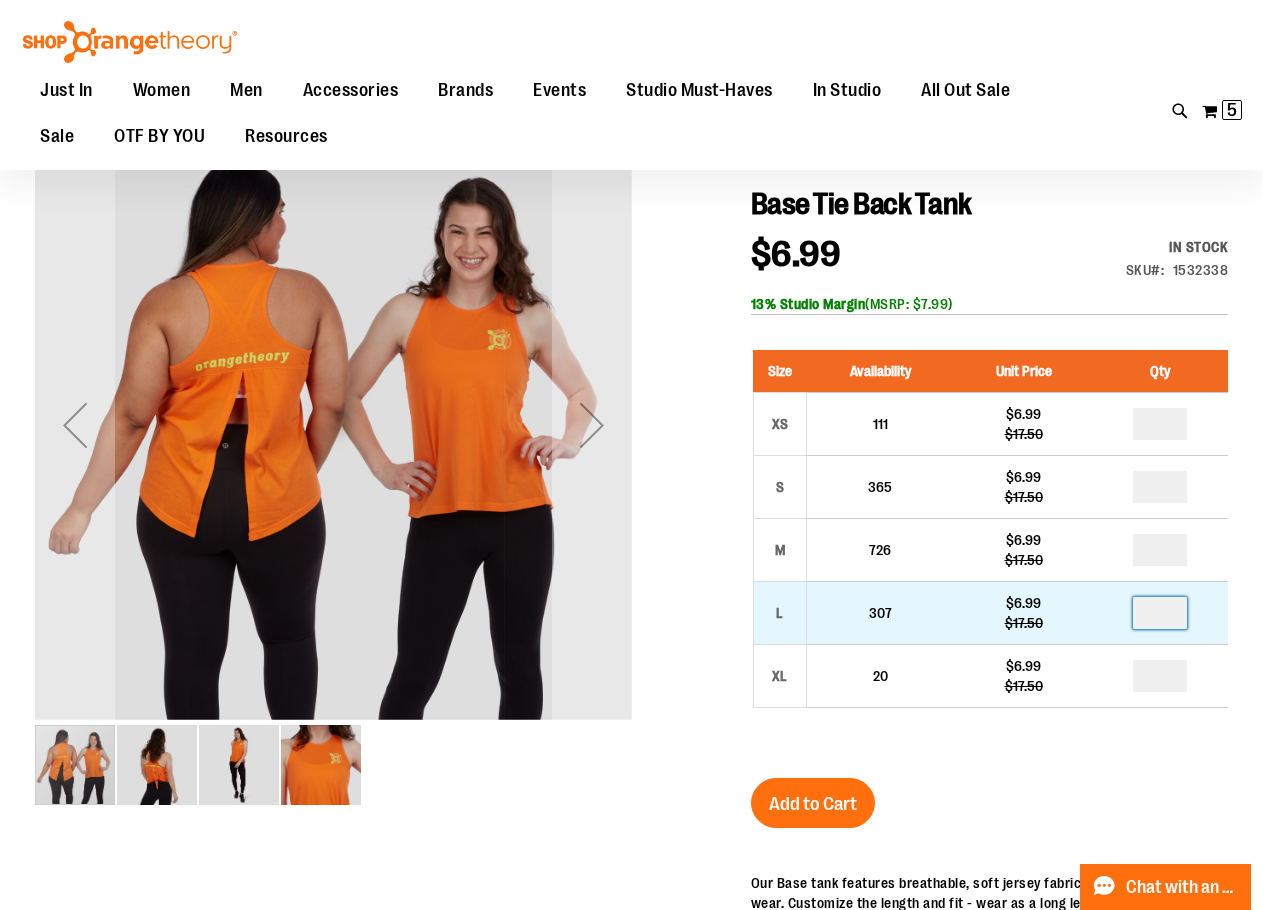 drag, startPoint x: 1174, startPoint y: 612, endPoint x: 1131, endPoint y: 615, distance: 43.104523 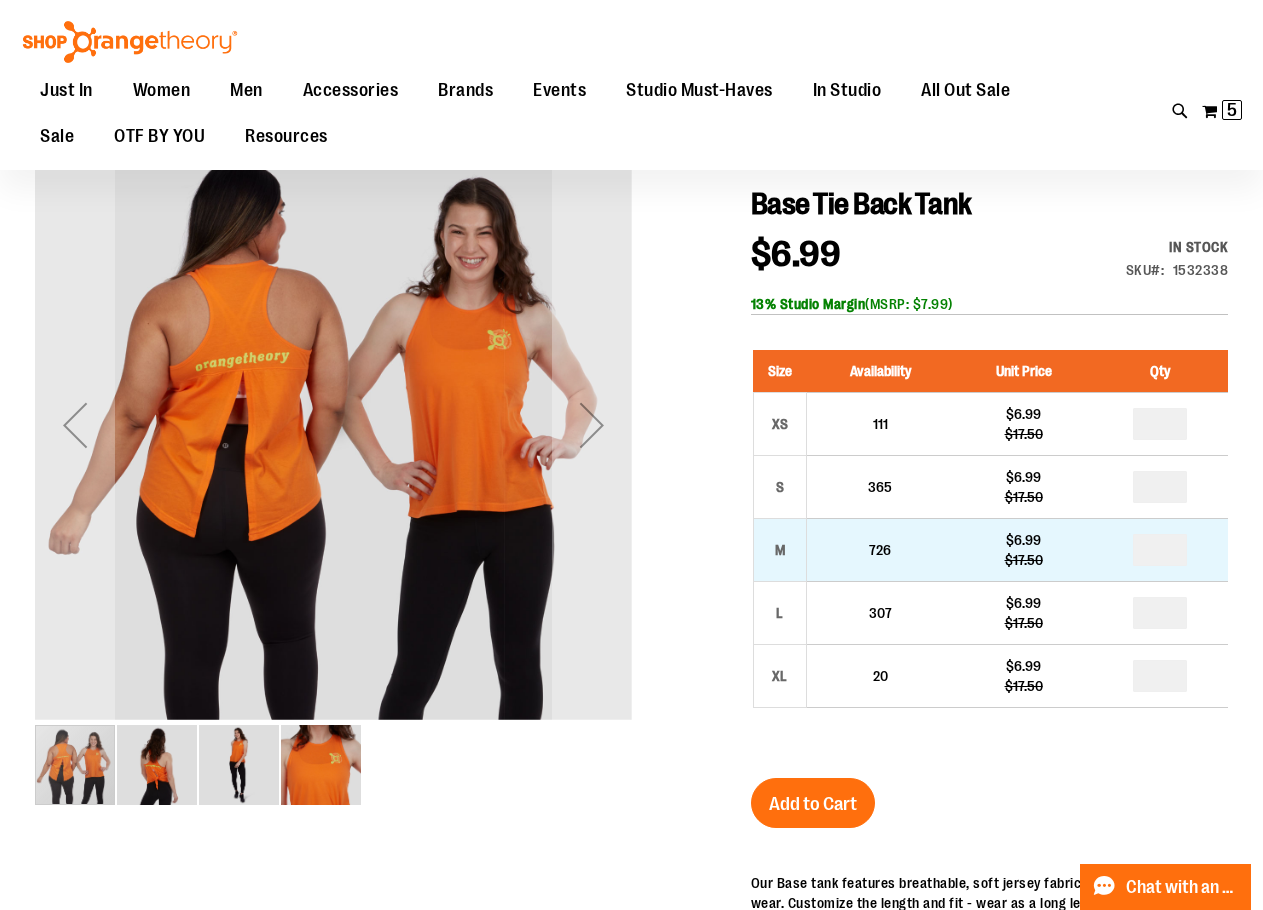 drag, startPoint x: 1170, startPoint y: 546, endPoint x: 1144, endPoint y: 548, distance: 26.076809 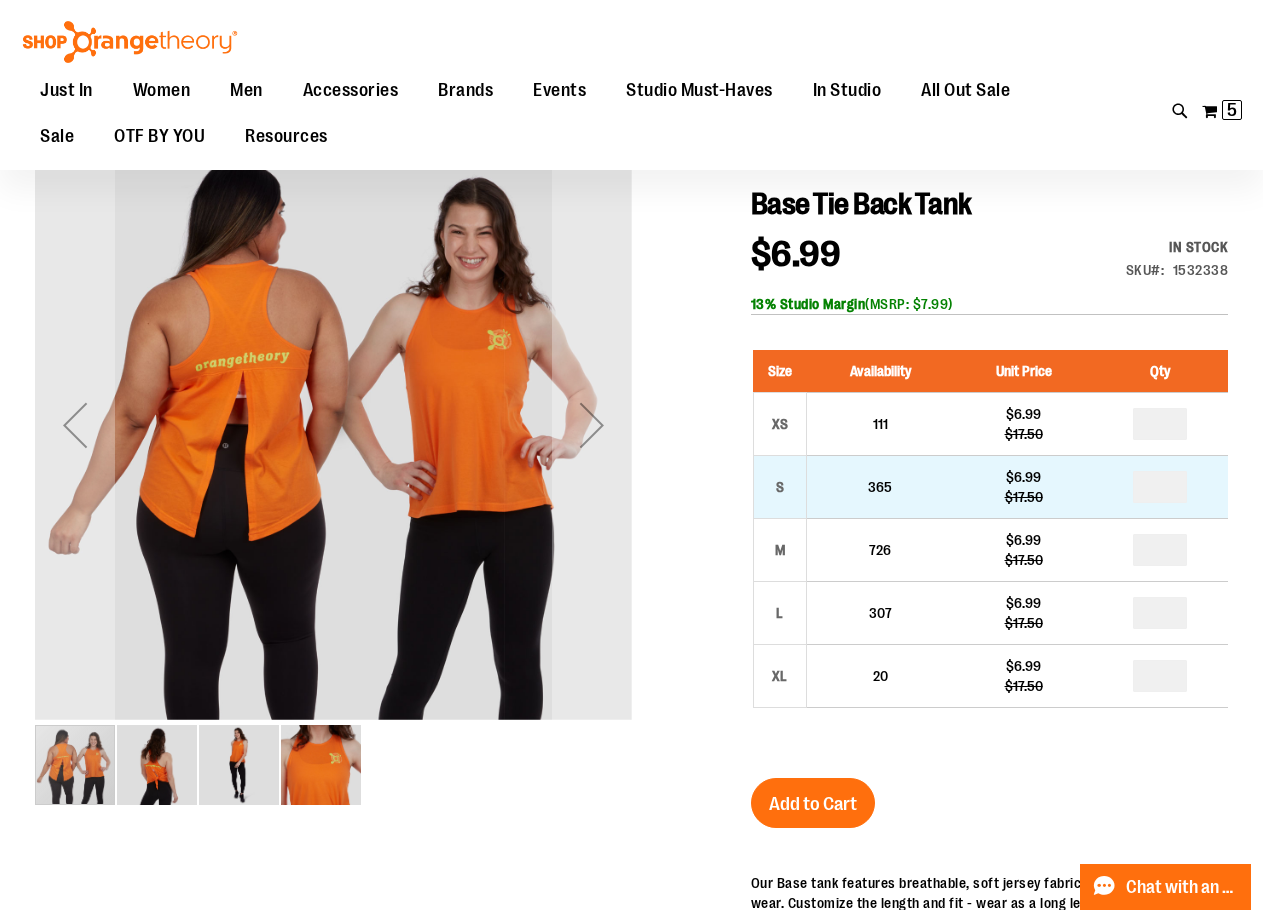 drag, startPoint x: 1164, startPoint y: 495, endPoint x: 1137, endPoint y: 499, distance: 27.294687 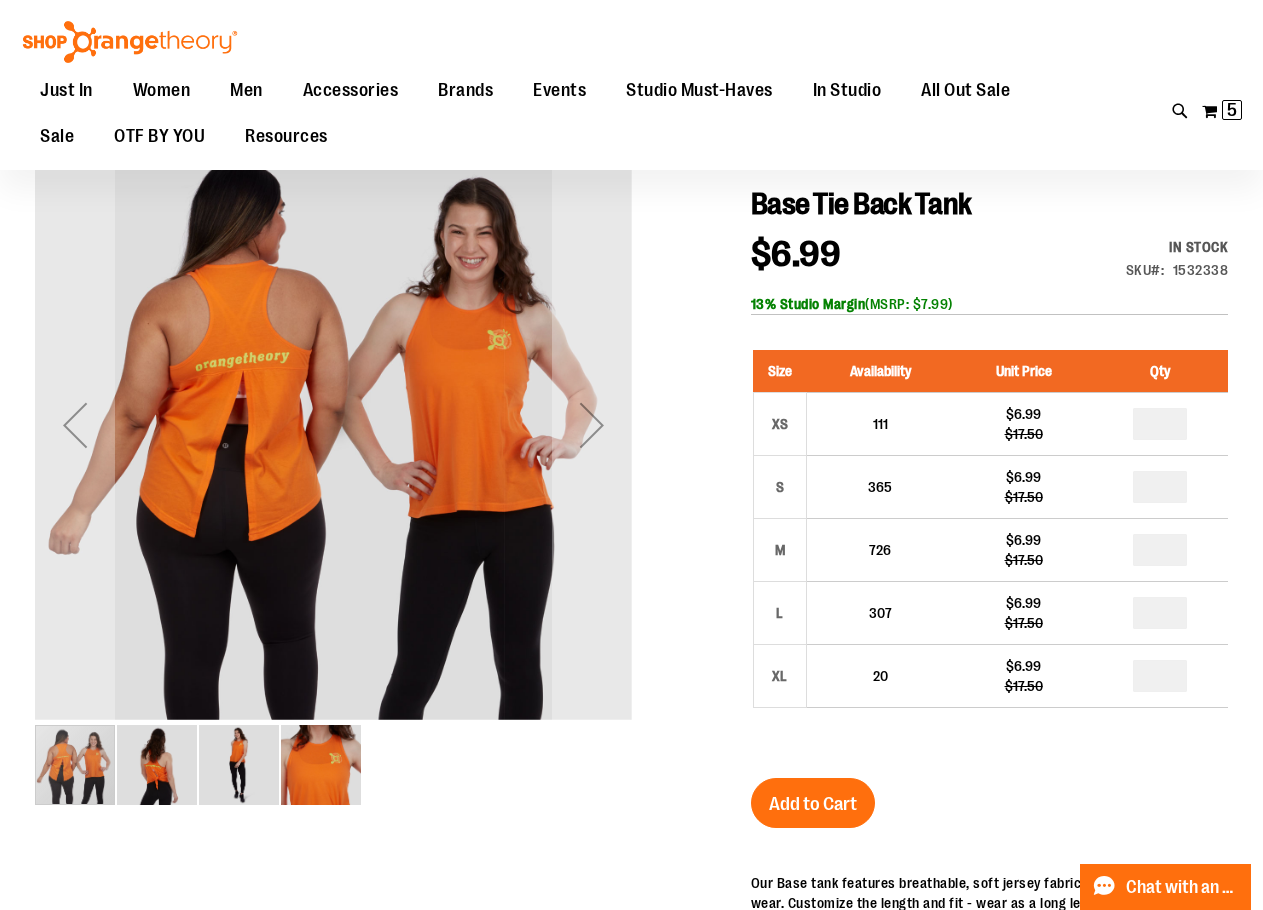 type on "*" 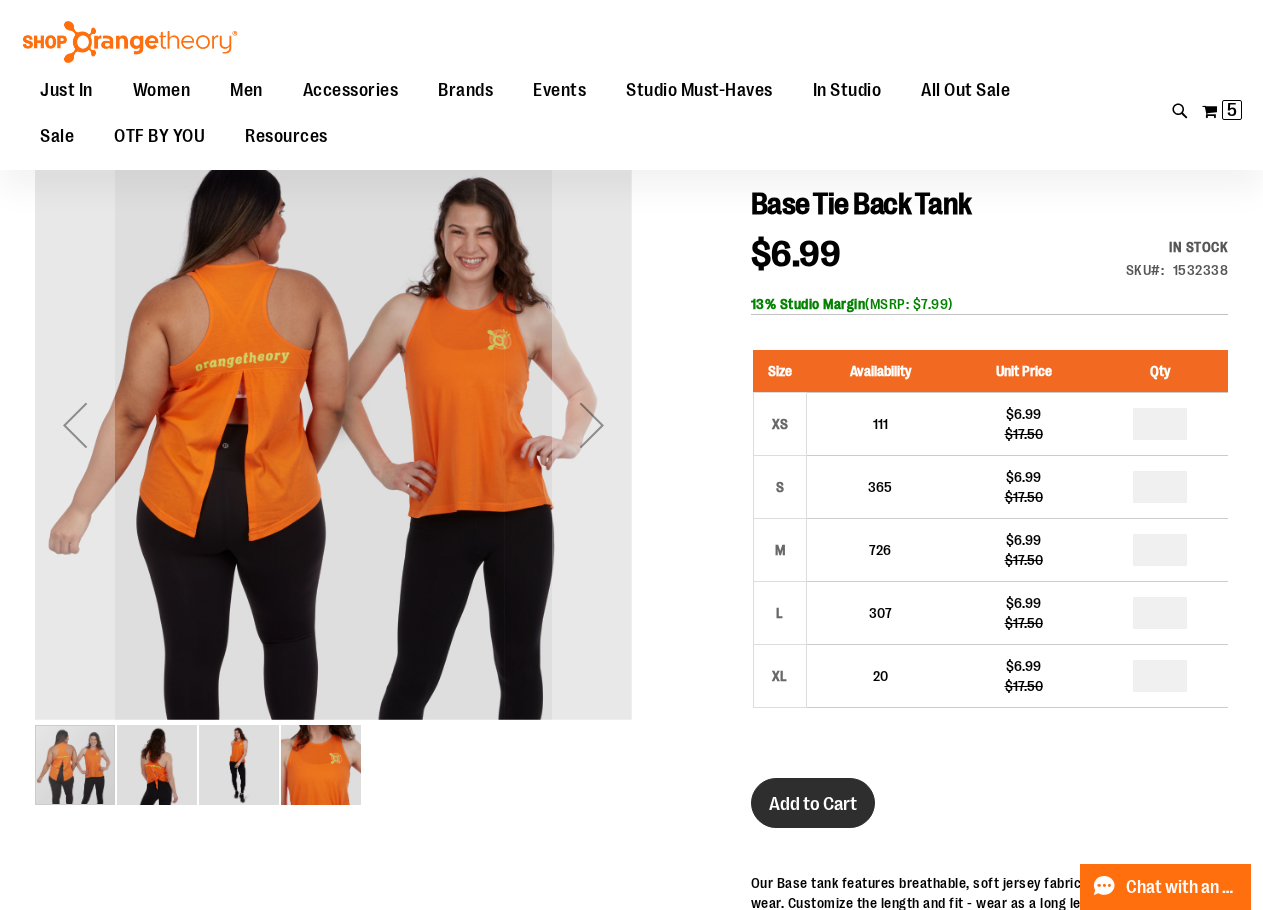 click on "Add to Cart" at bounding box center (813, 804) 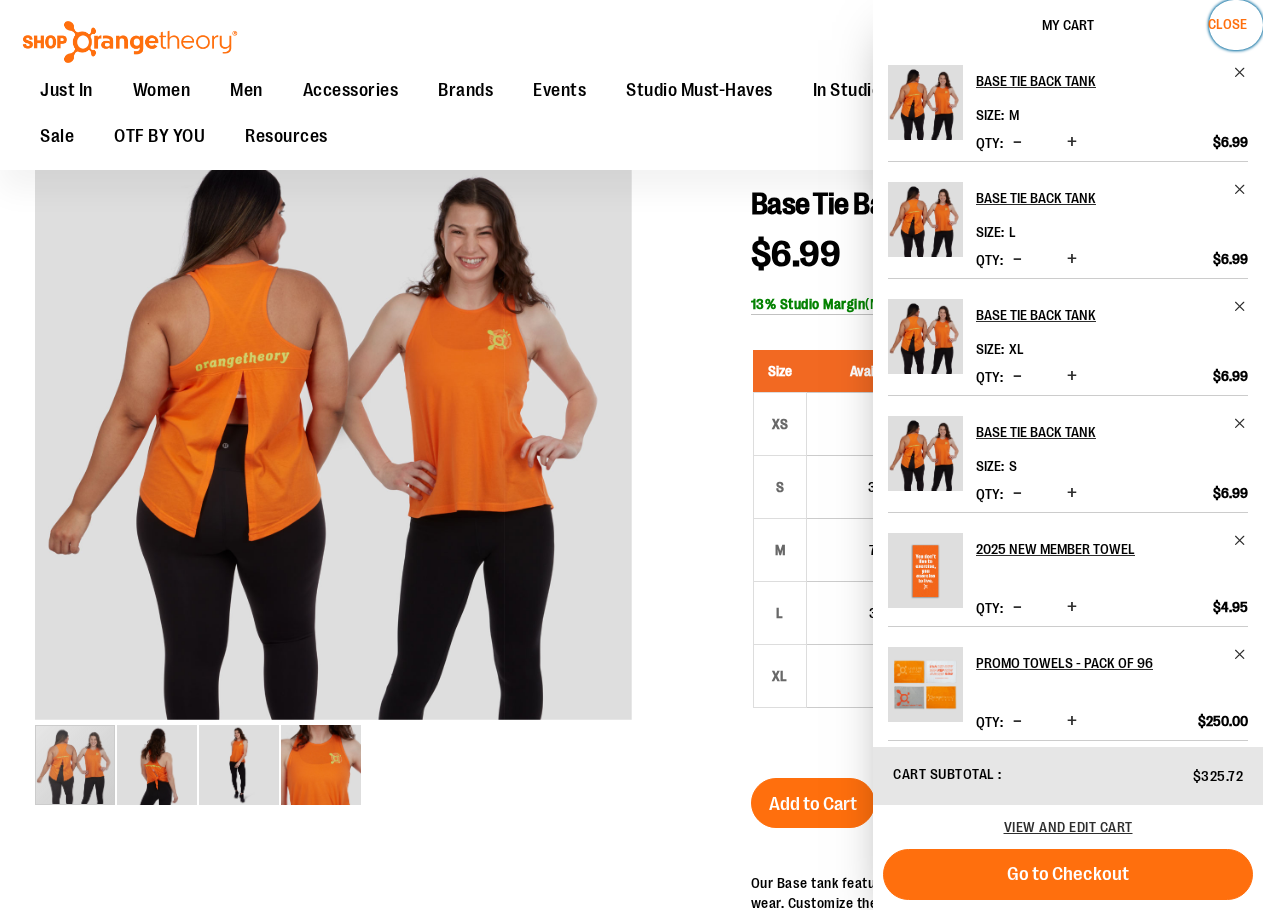 click on "Close" at bounding box center (1227, 24) 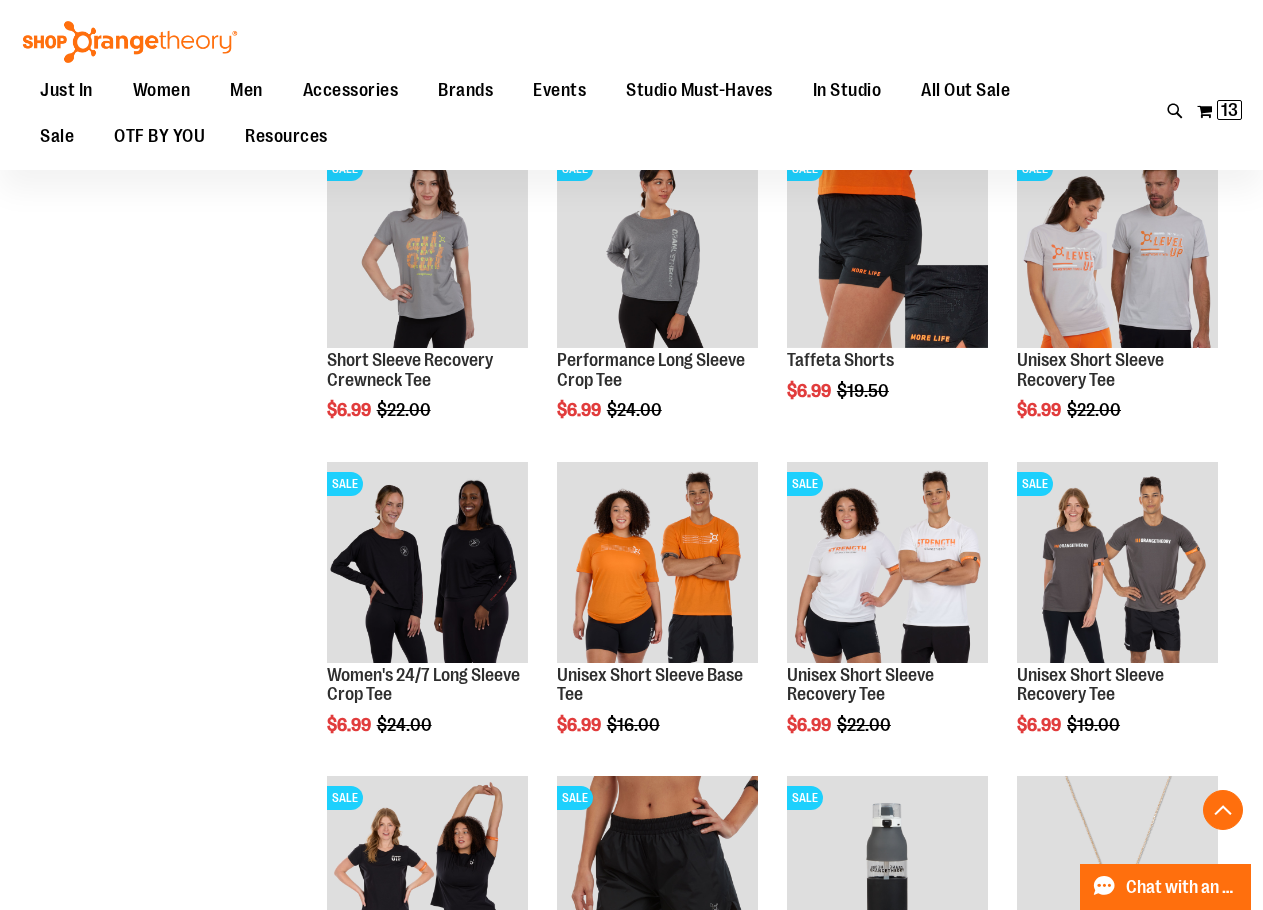scroll, scrollTop: 1099, scrollLeft: 0, axis: vertical 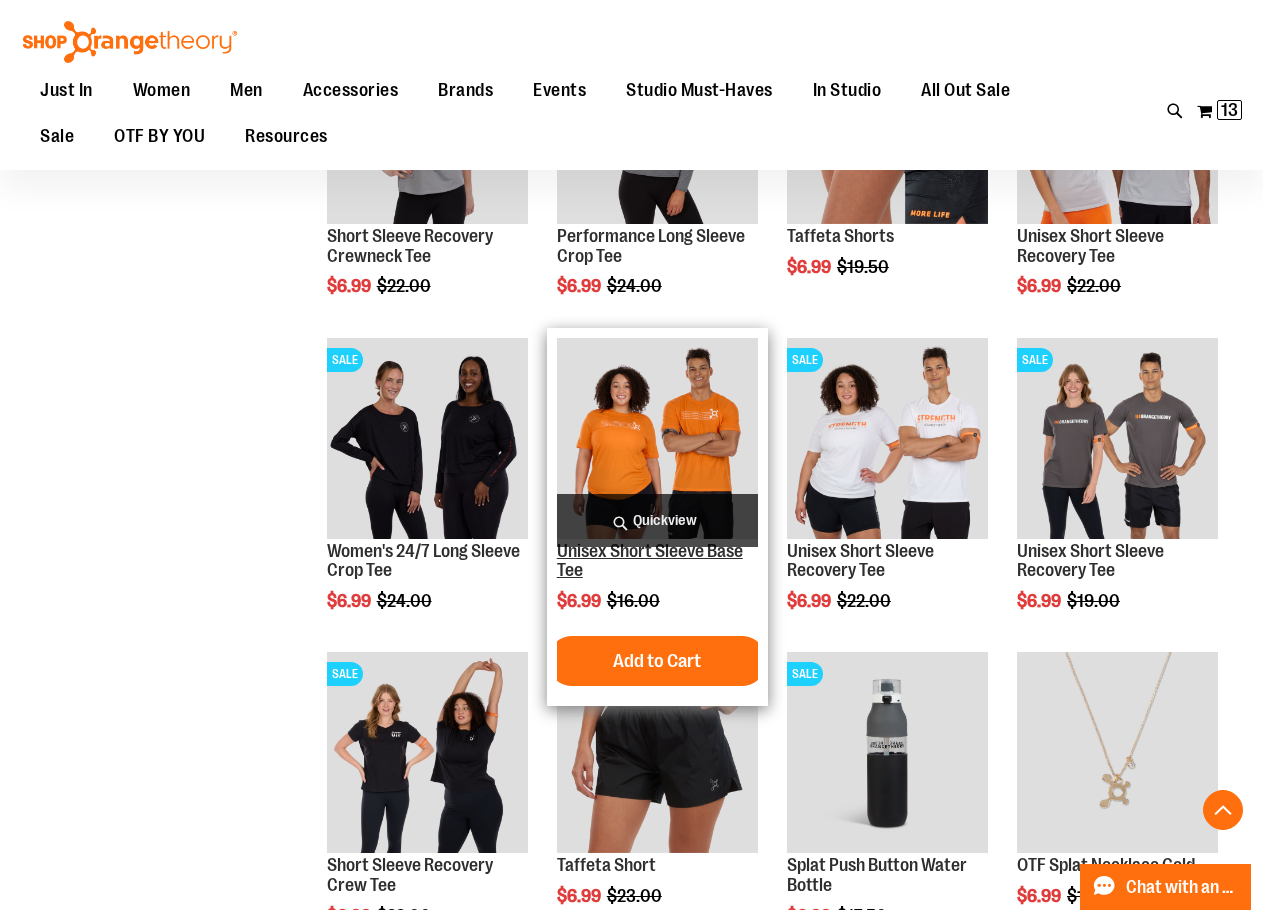 click on "Unisex Short Sleeve Base Tee" at bounding box center (650, 561) 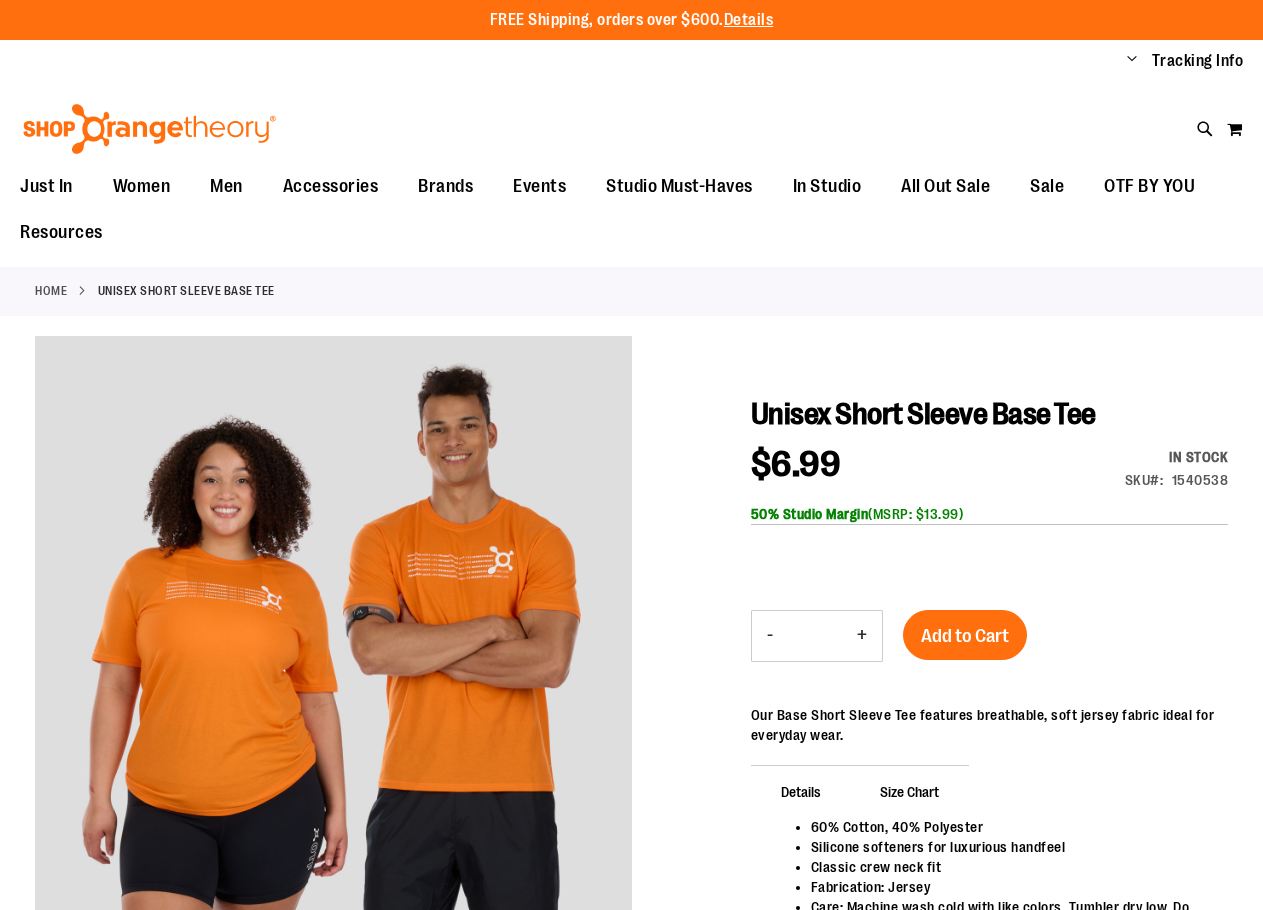 scroll, scrollTop: 0, scrollLeft: 0, axis: both 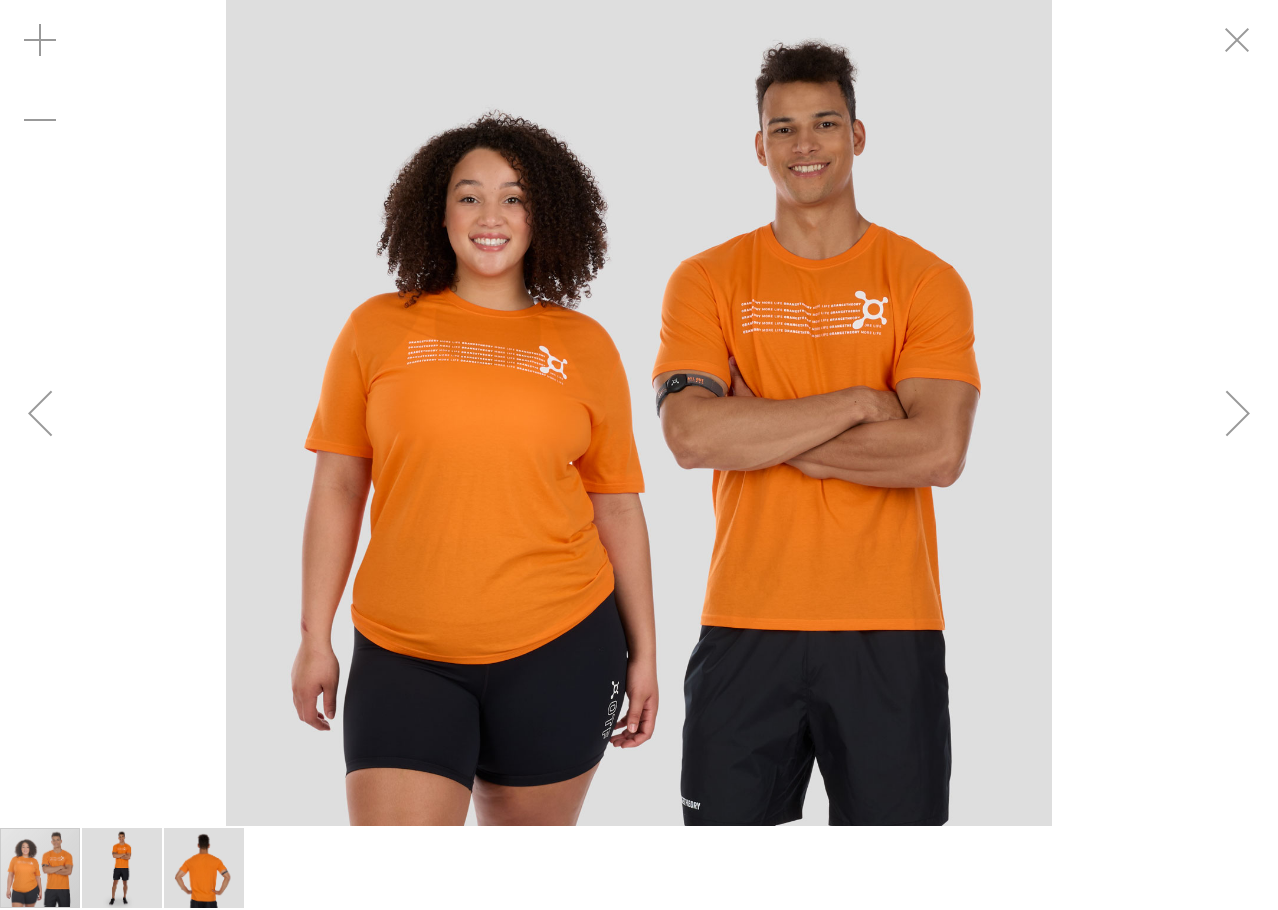 click at bounding box center (639, 413) 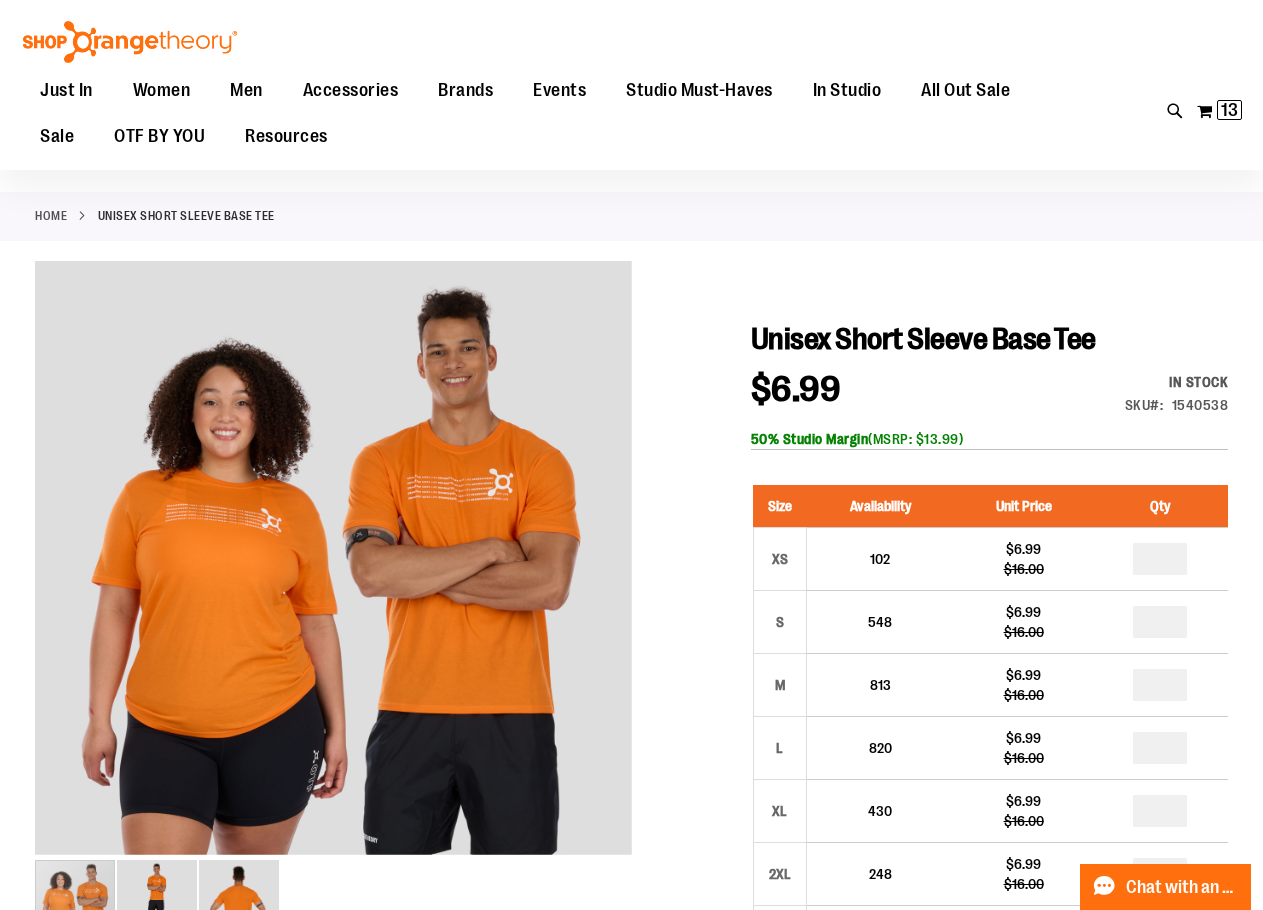 scroll, scrollTop: 299, scrollLeft: 0, axis: vertical 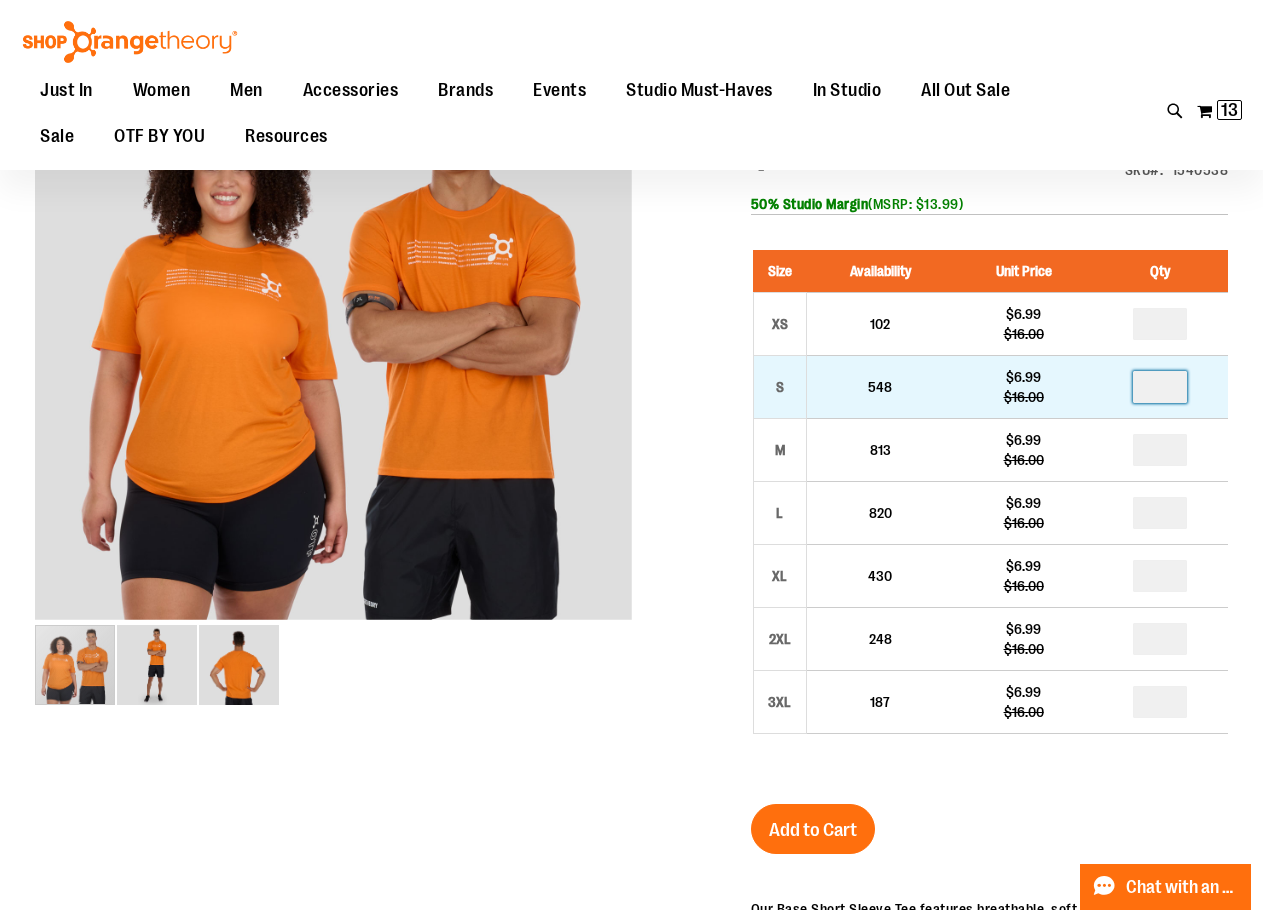 drag, startPoint x: 1171, startPoint y: 386, endPoint x: 1132, endPoint y: 392, distance: 39.45884 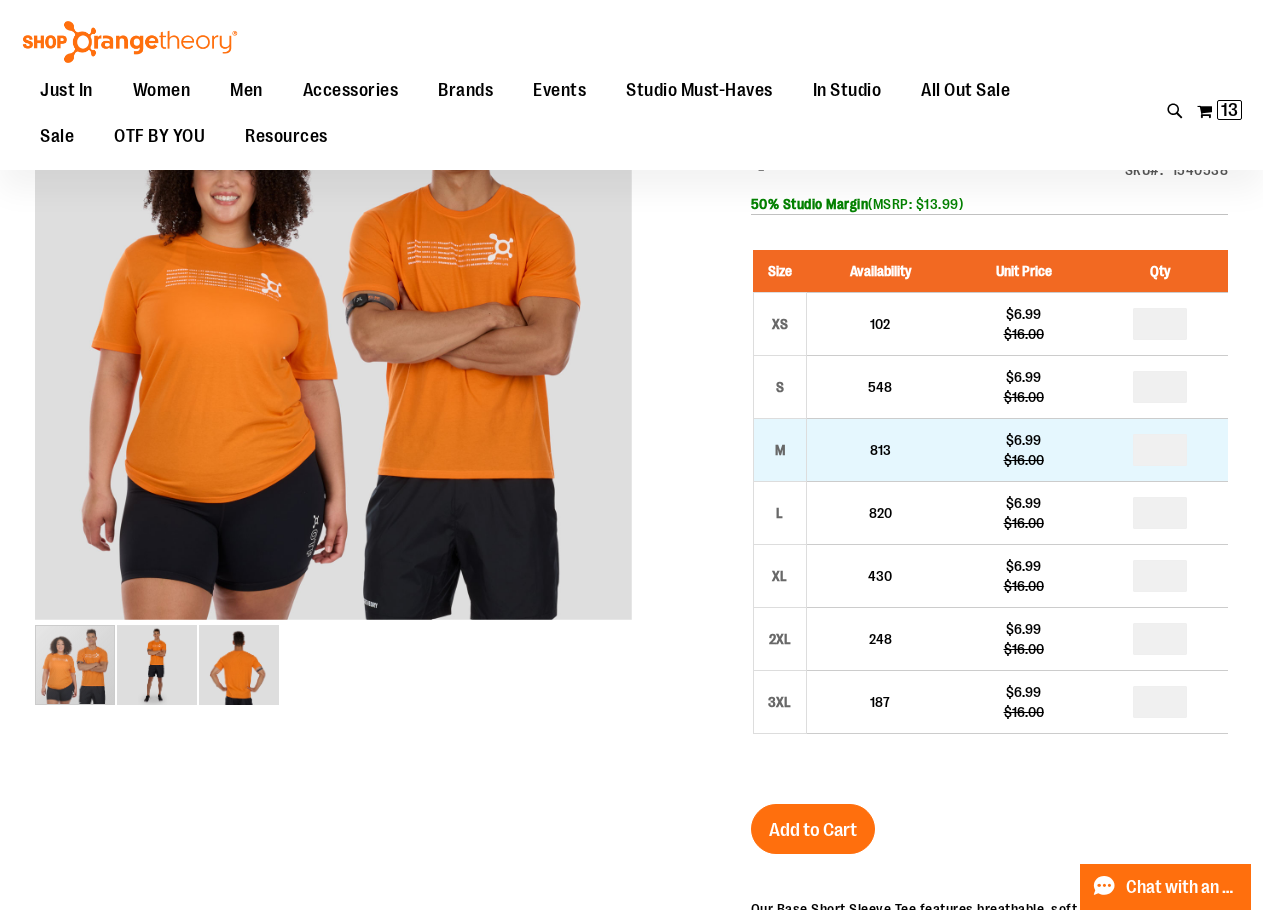 type on "*" 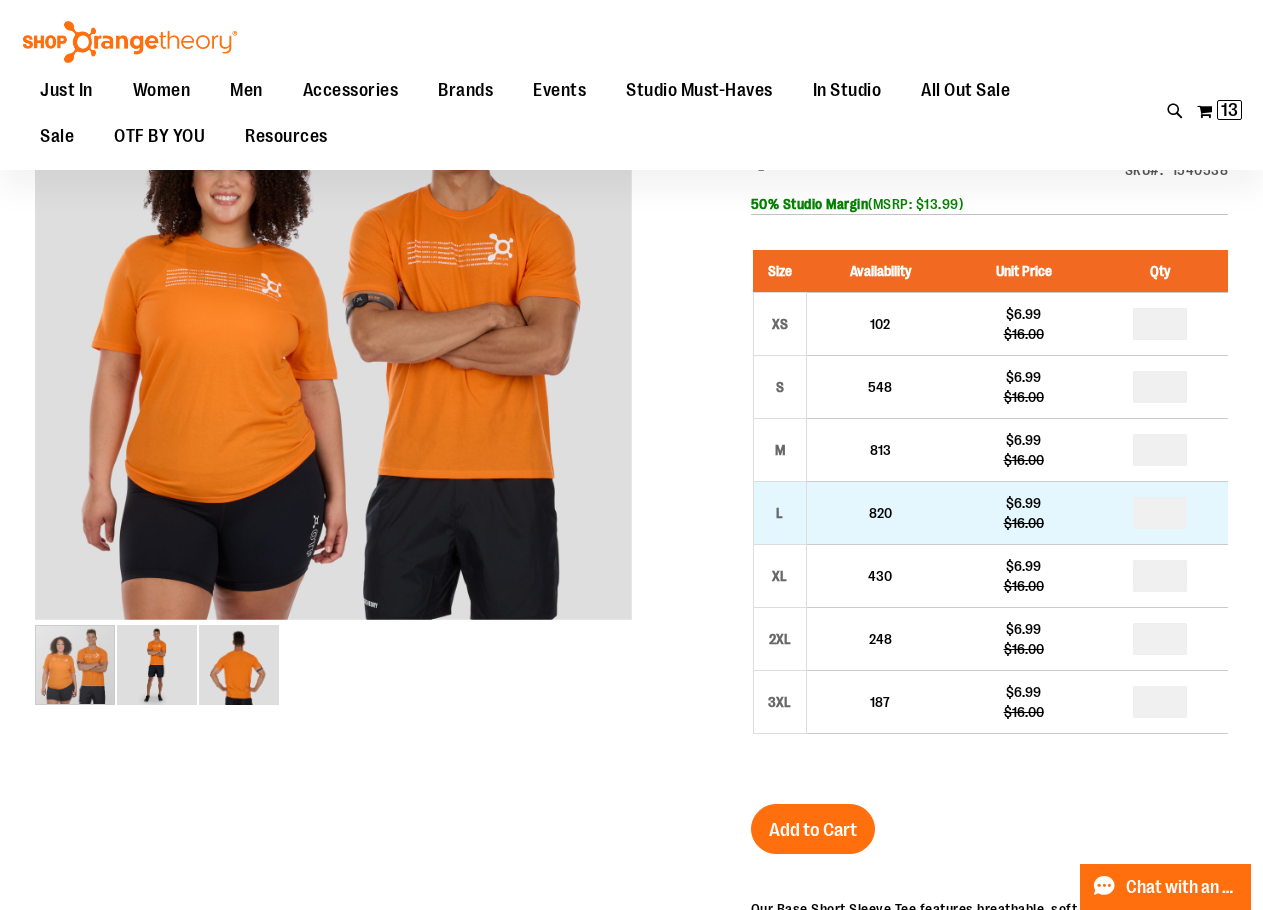 drag, startPoint x: 1164, startPoint y: 510, endPoint x: 1145, endPoint y: 519, distance: 21.023796 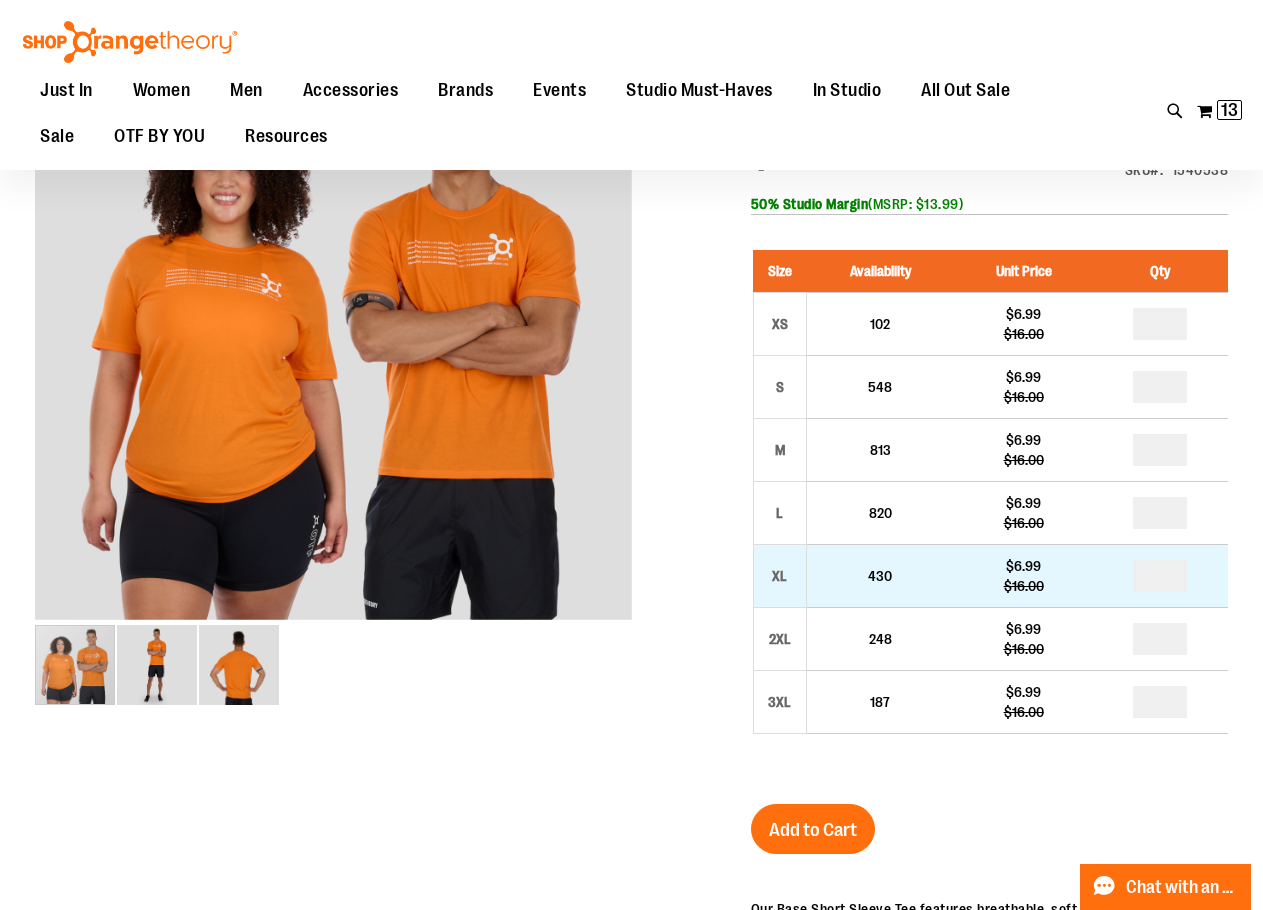 drag, startPoint x: 1174, startPoint y: 572, endPoint x: 1149, endPoint y: 575, distance: 25.179358 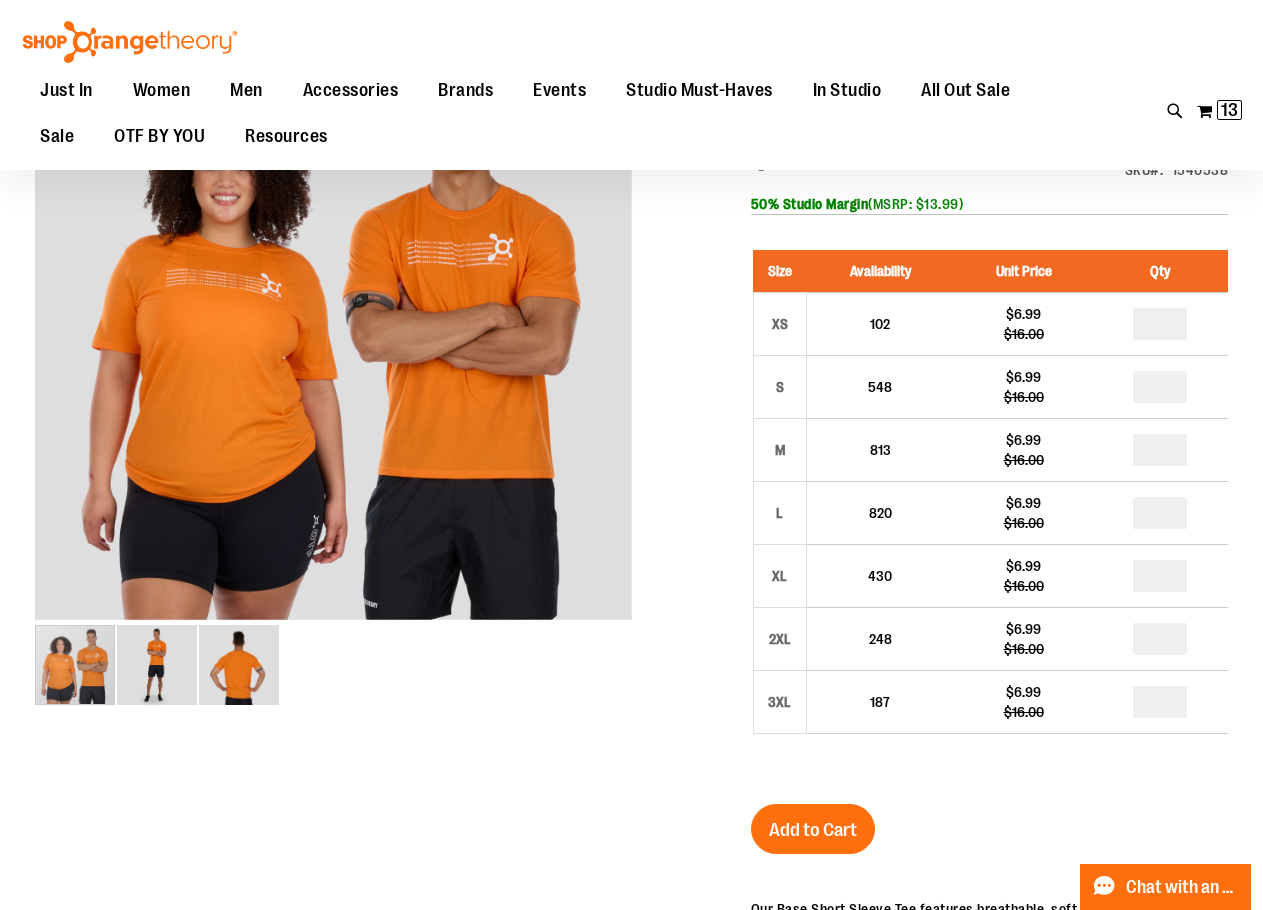 type on "*" 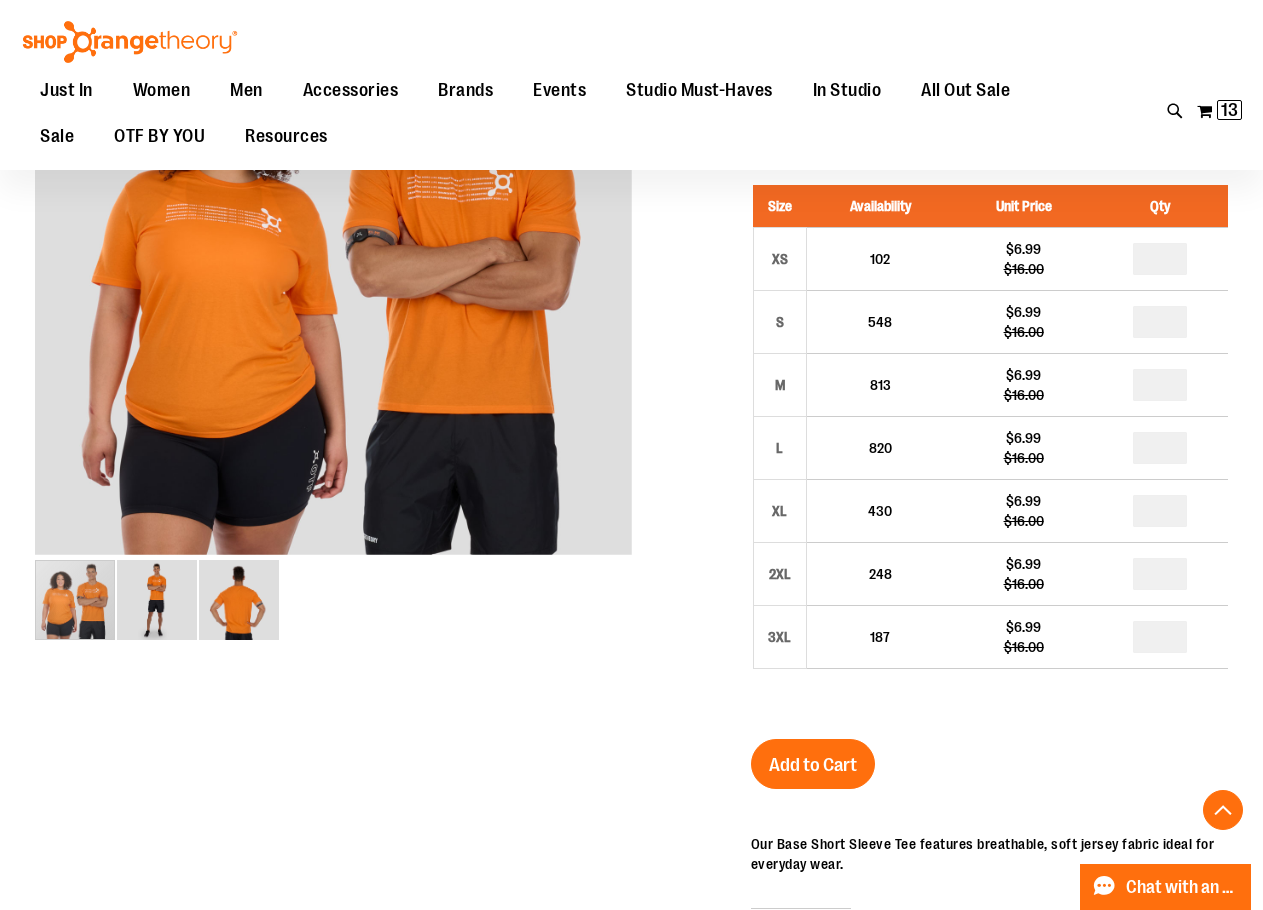 scroll, scrollTop: 399, scrollLeft: 0, axis: vertical 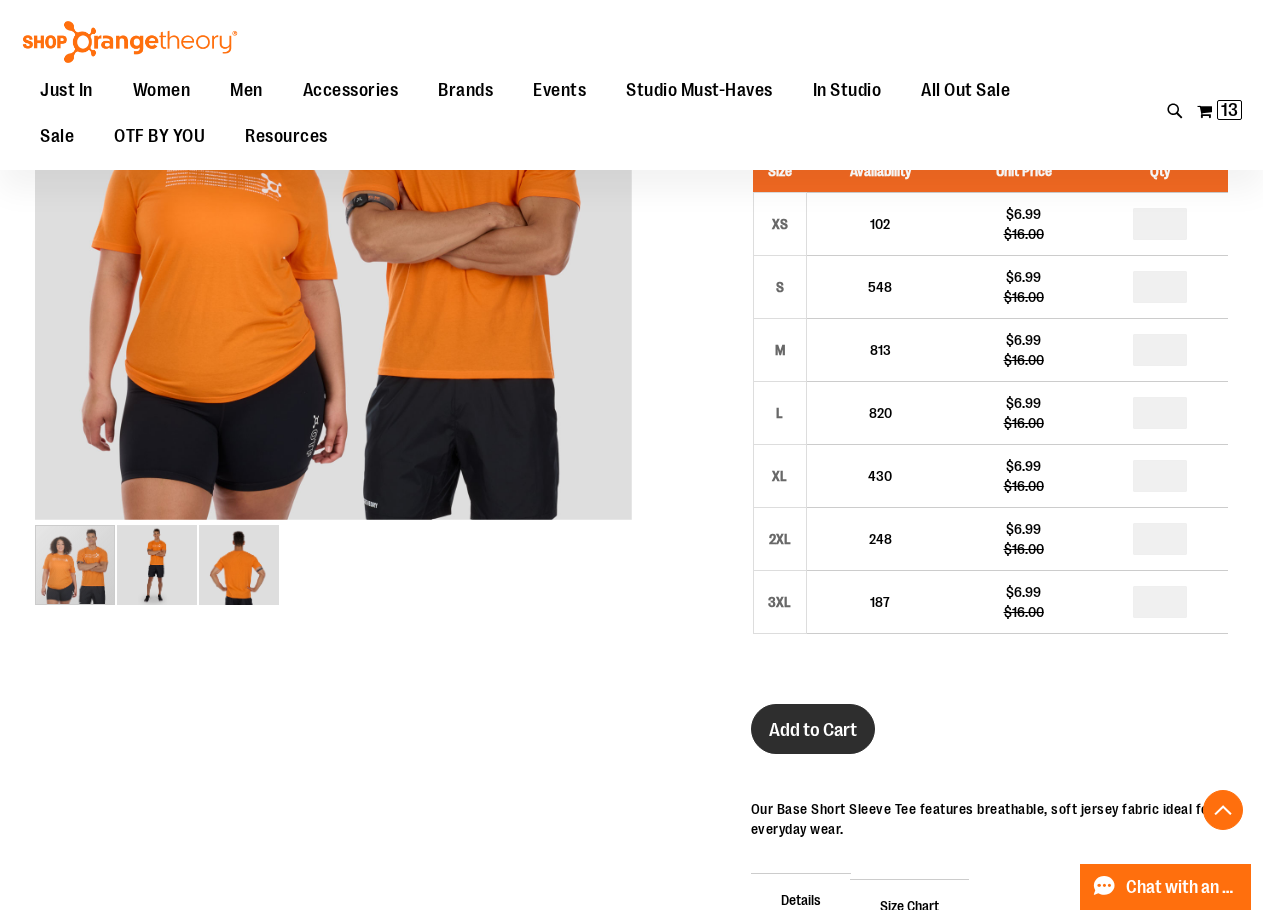 click on "Add to Cart" at bounding box center (813, 729) 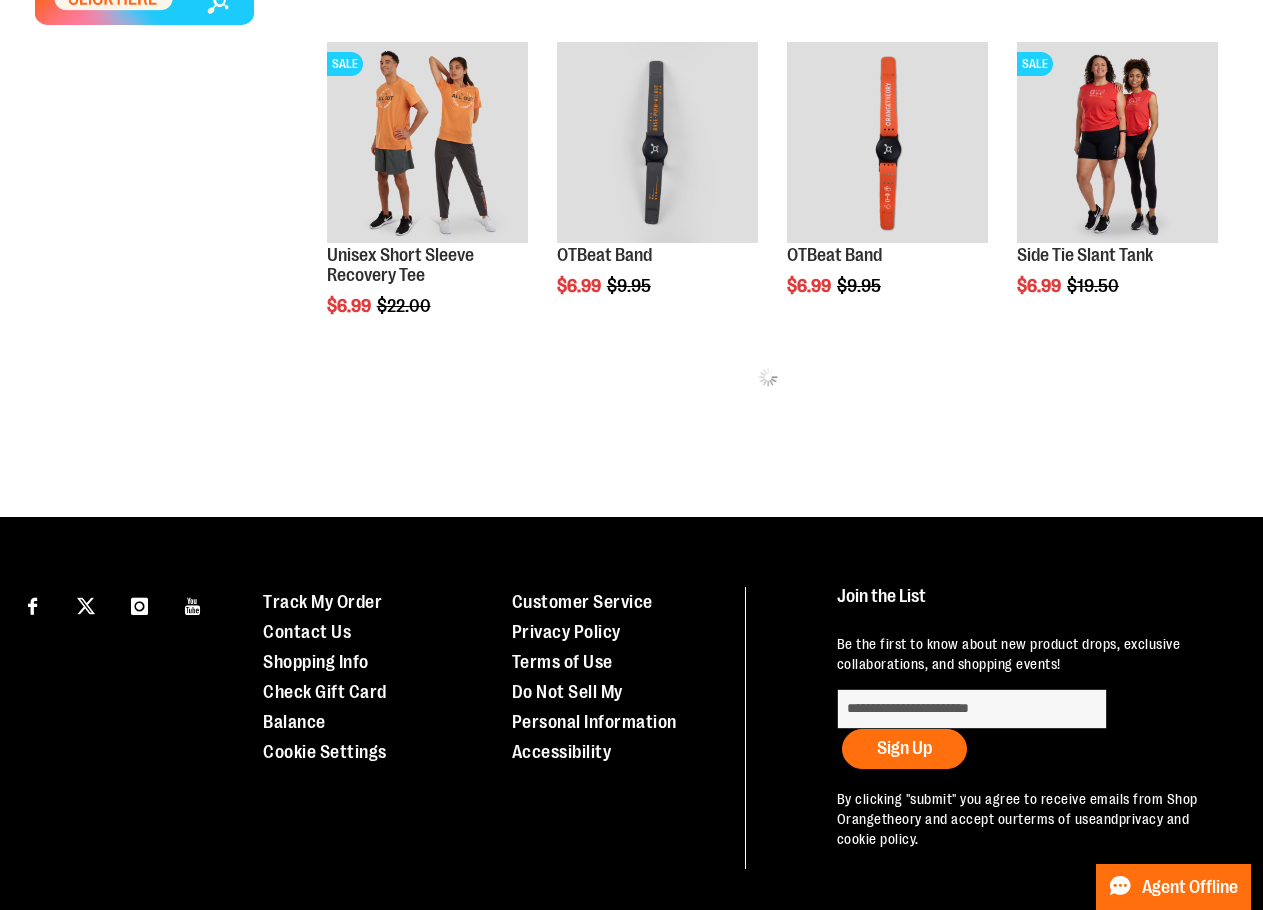 scroll, scrollTop: 1069, scrollLeft: 0, axis: vertical 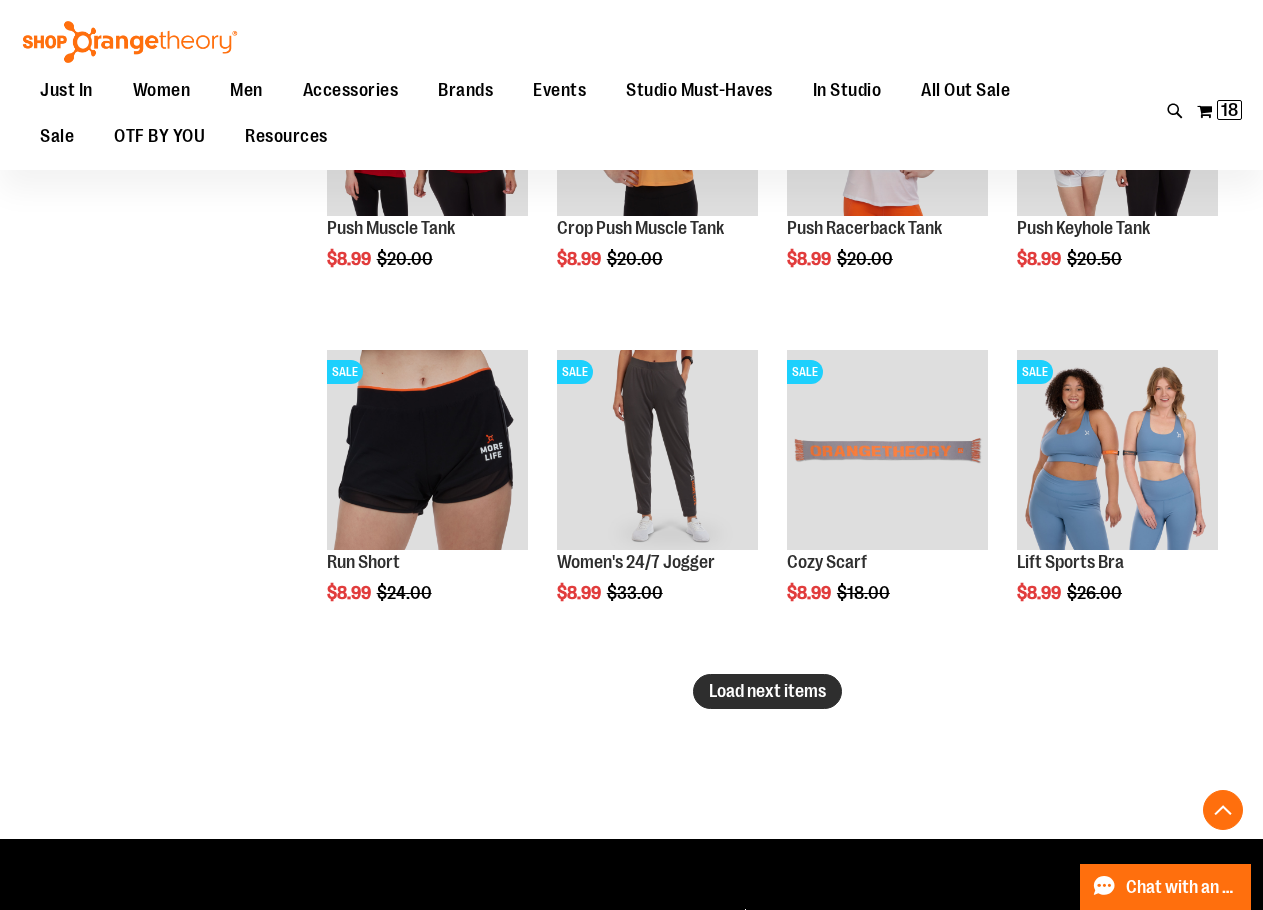 click on "Load next items" at bounding box center (767, 691) 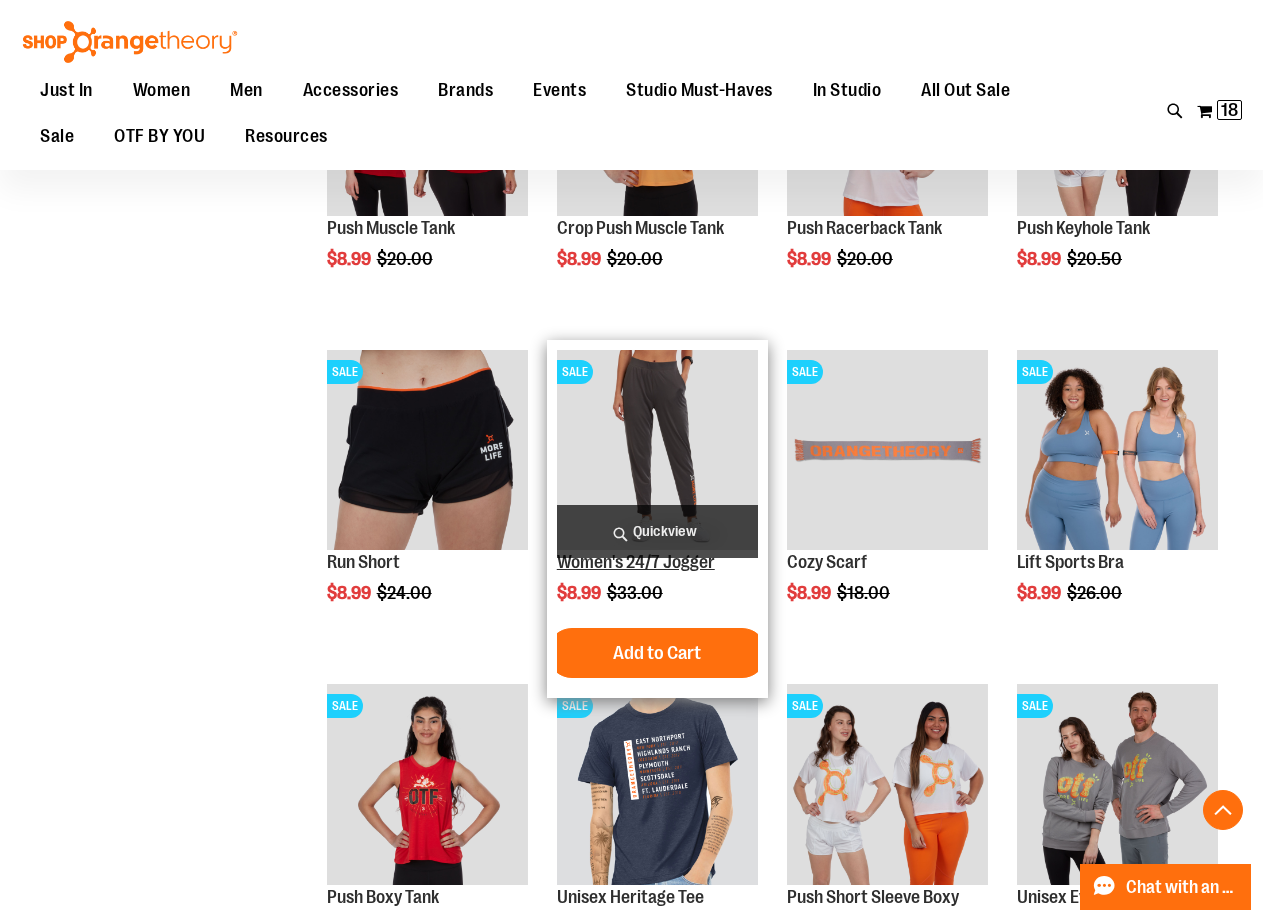 click on "Women's 24/7 Jogger" at bounding box center (636, 562) 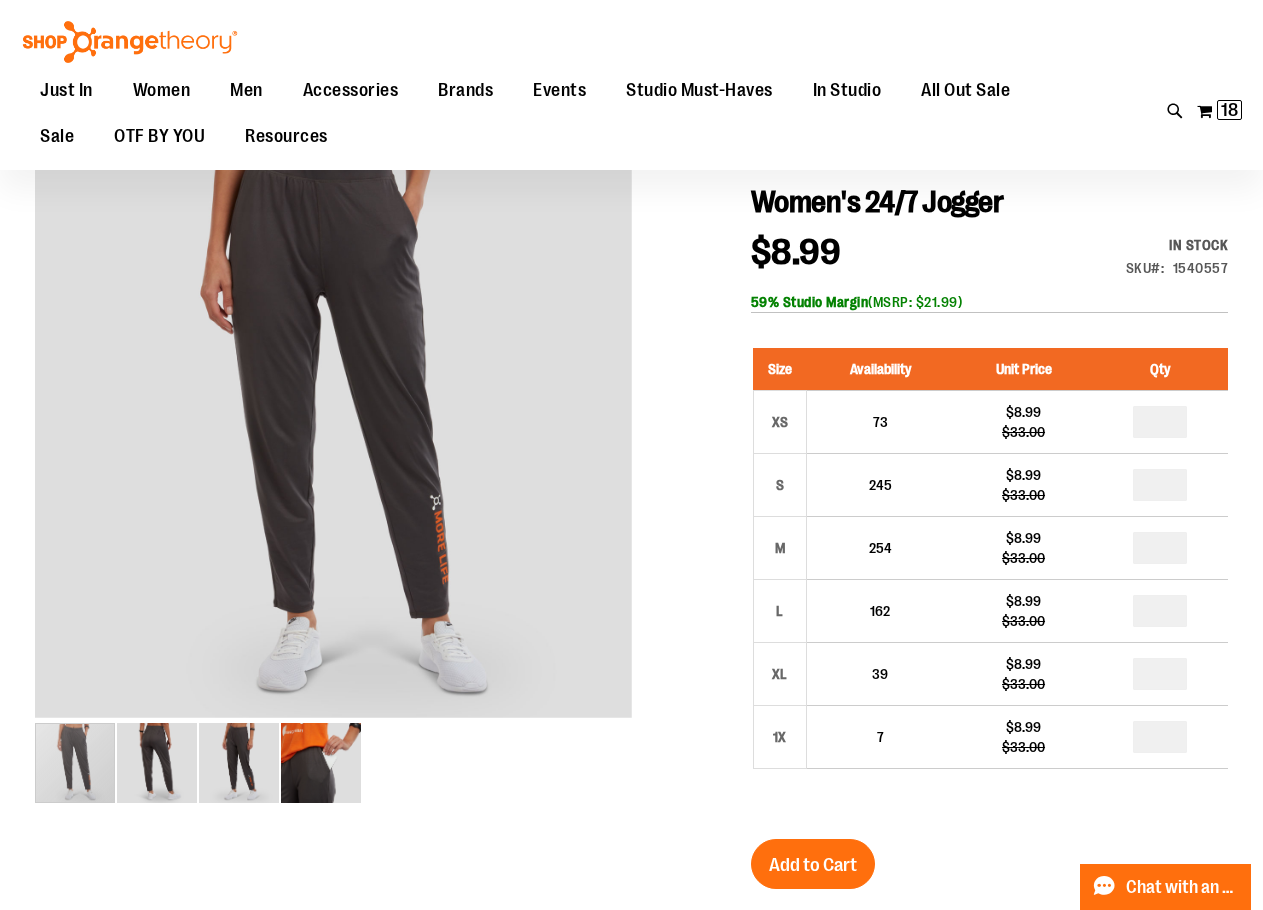 scroll, scrollTop: 199, scrollLeft: 0, axis: vertical 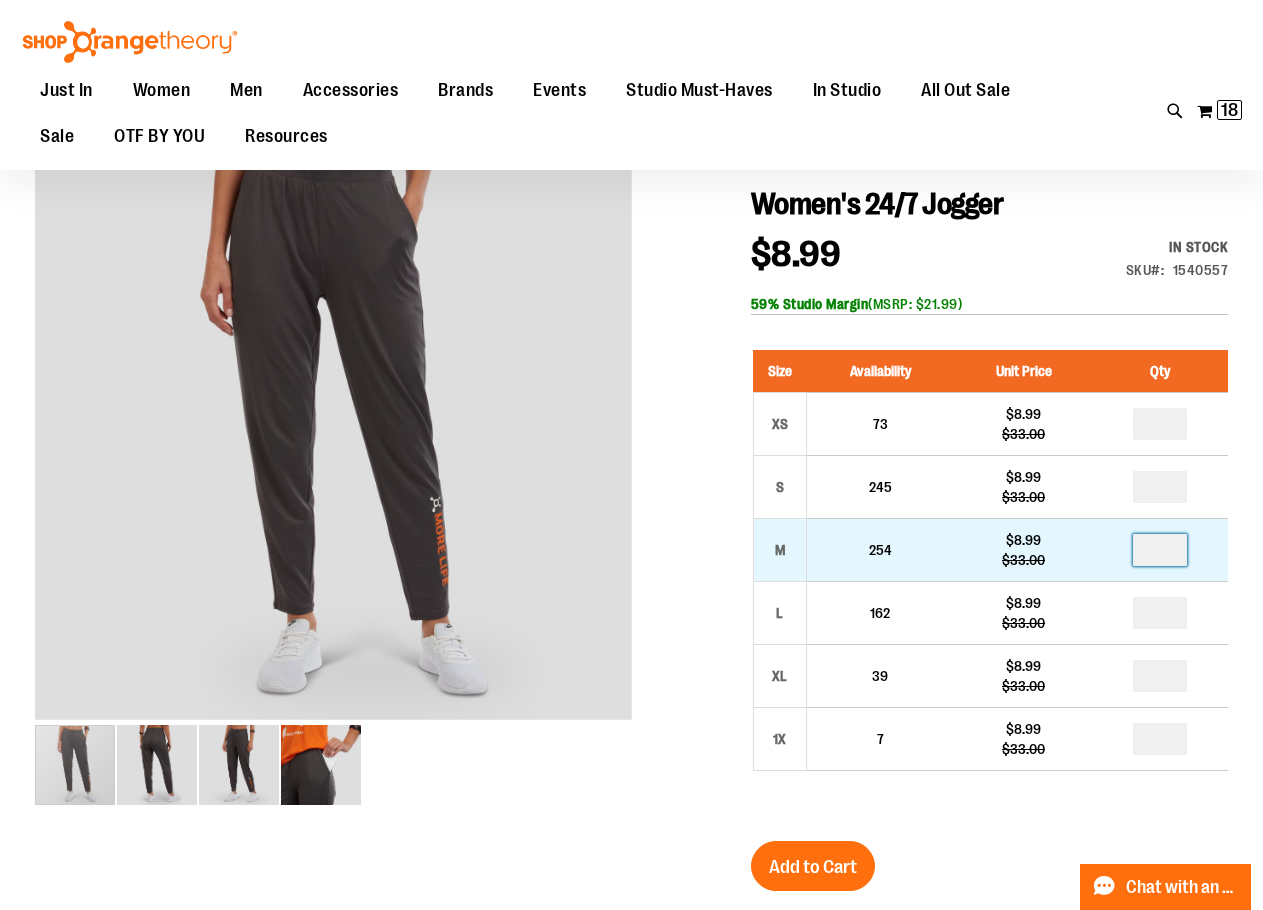 drag, startPoint x: 1168, startPoint y: 548, endPoint x: 1117, endPoint y: 555, distance: 51.47815 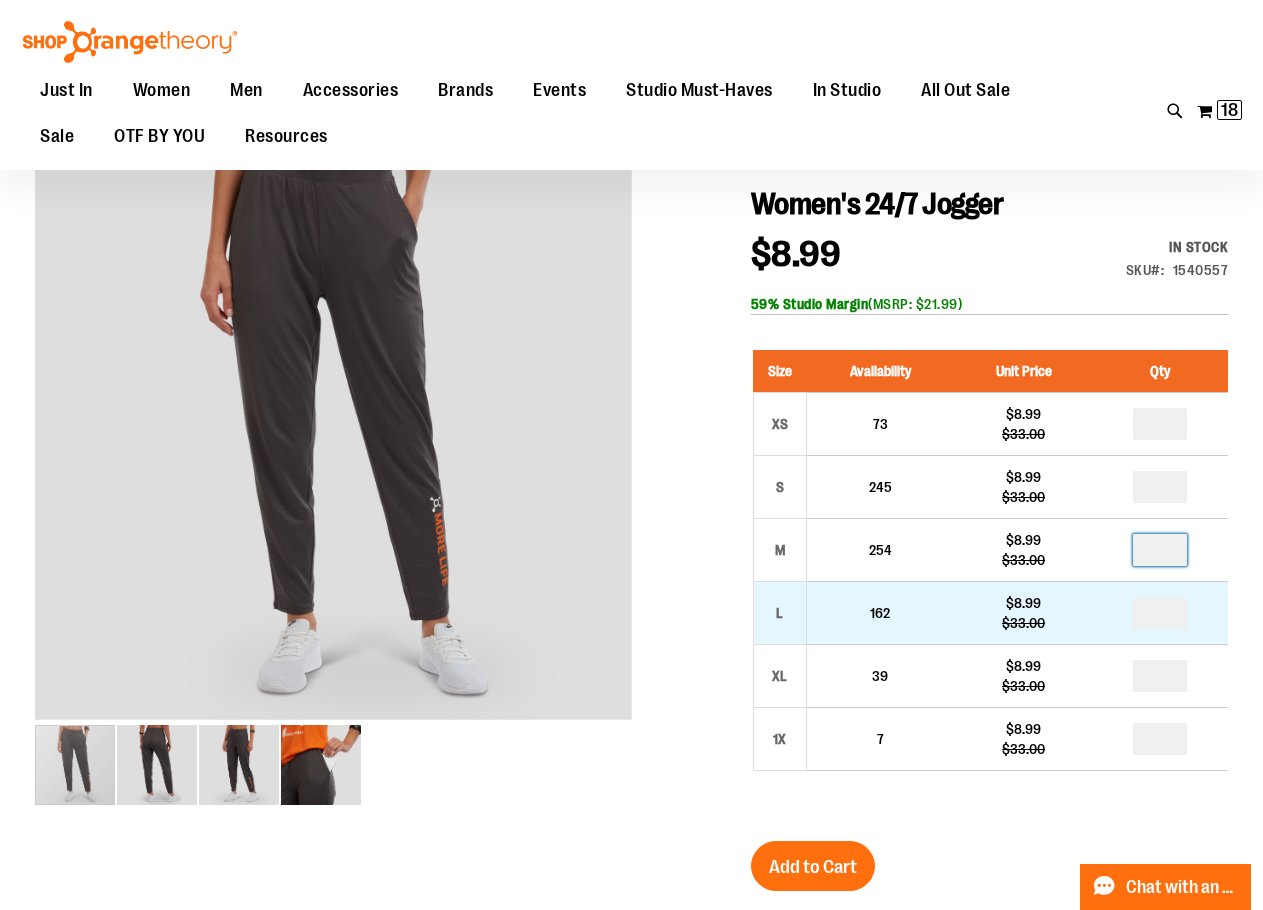 type on "*" 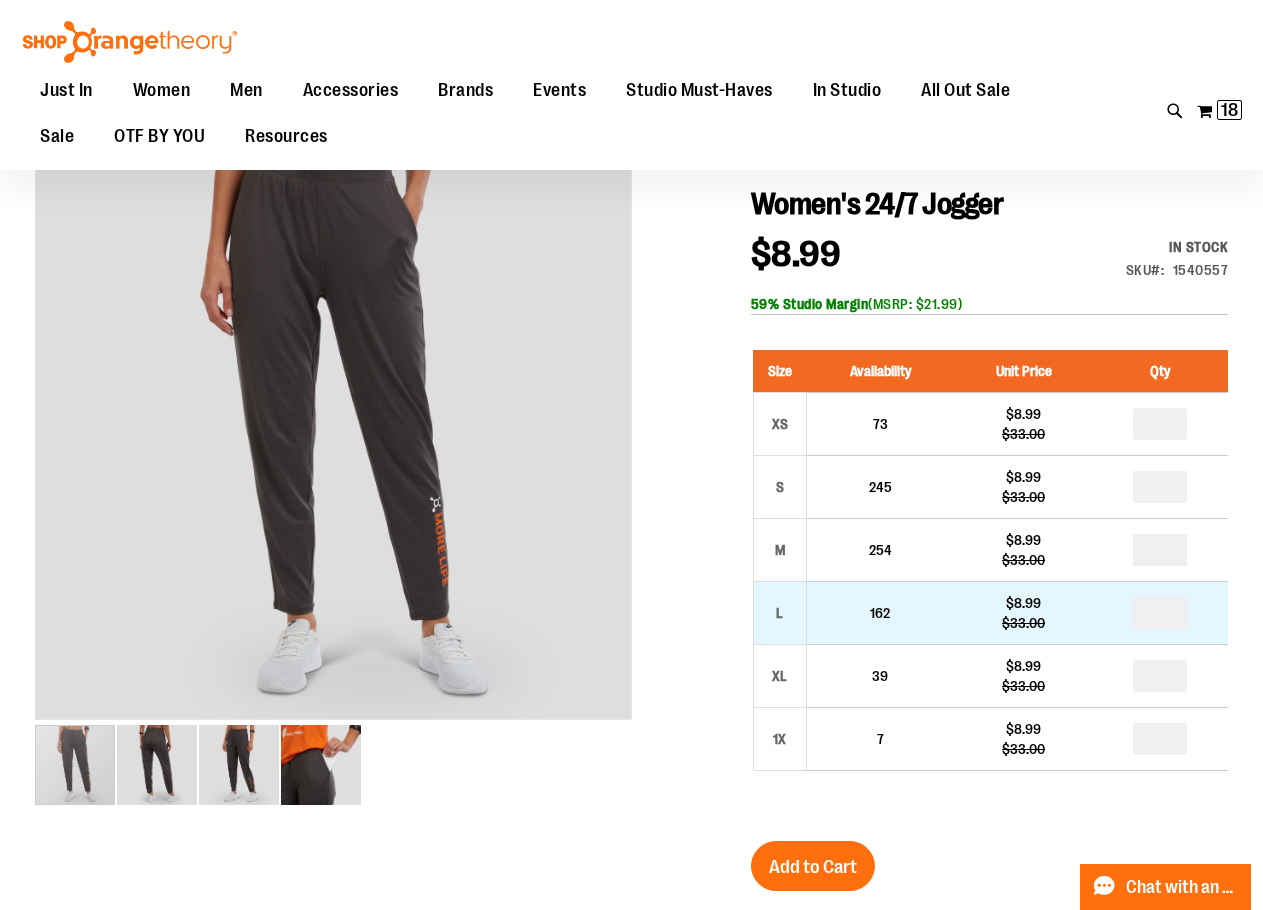 type on "*" 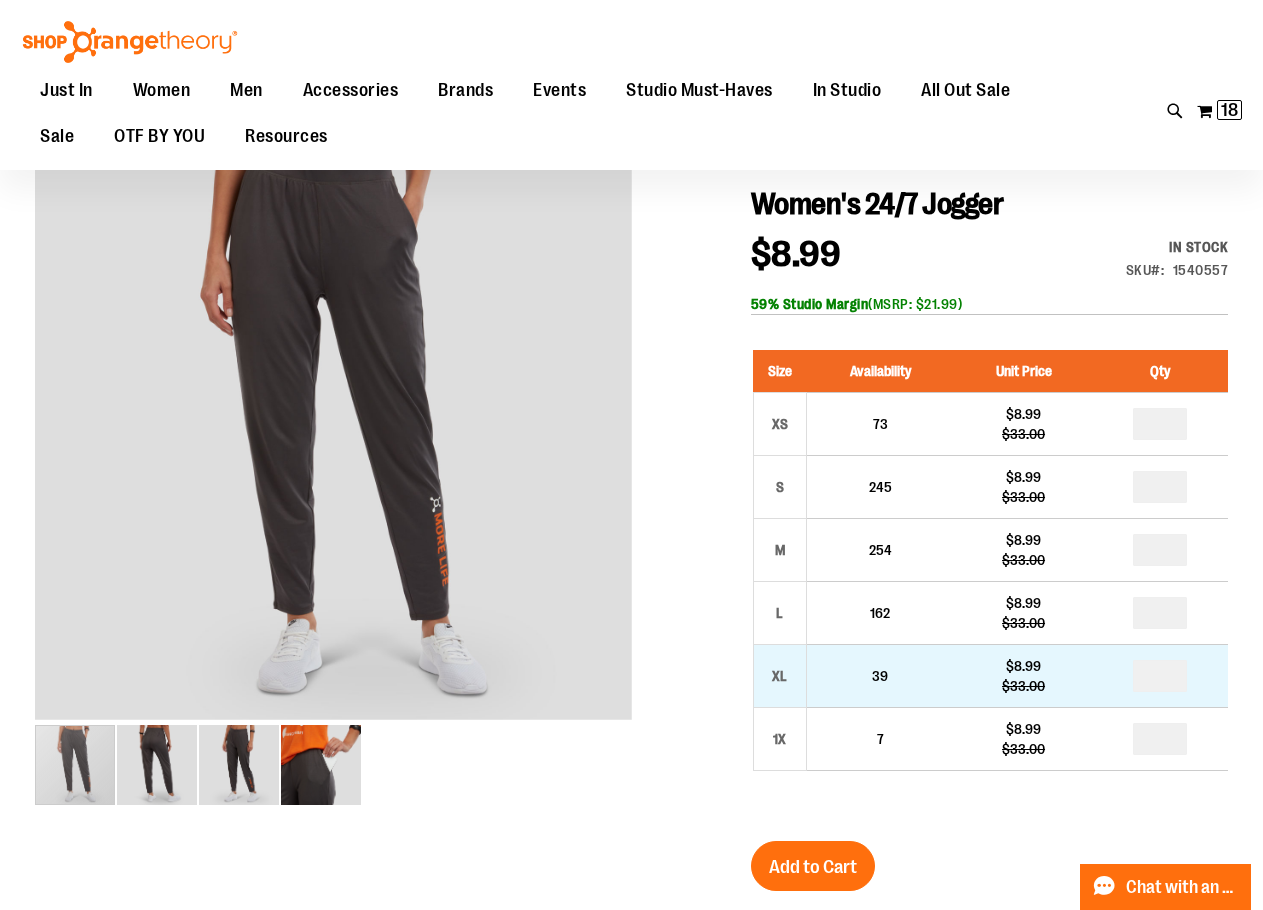 type on "*" 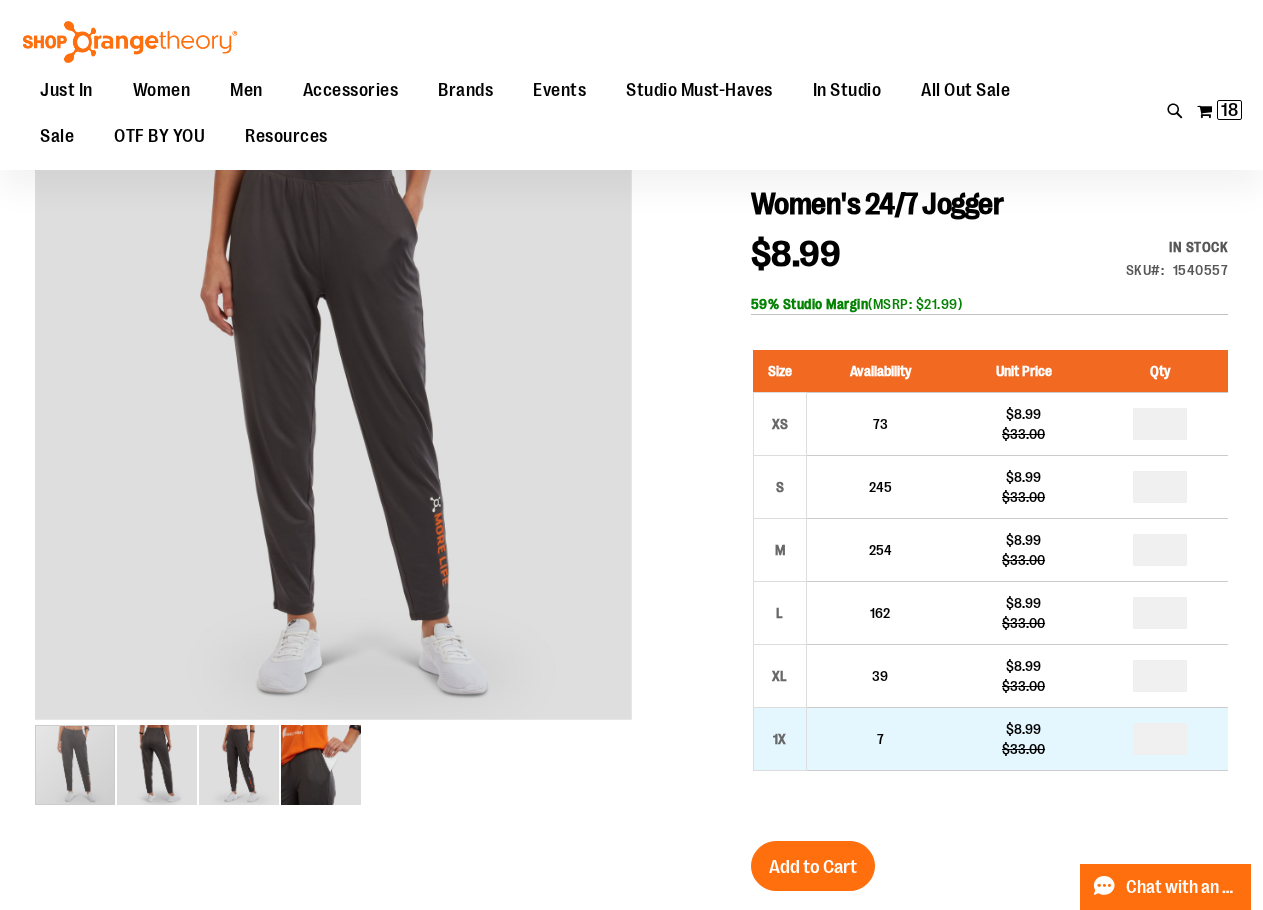 drag, startPoint x: 1168, startPoint y: 744, endPoint x: 1139, endPoint y: 746, distance: 29.068884 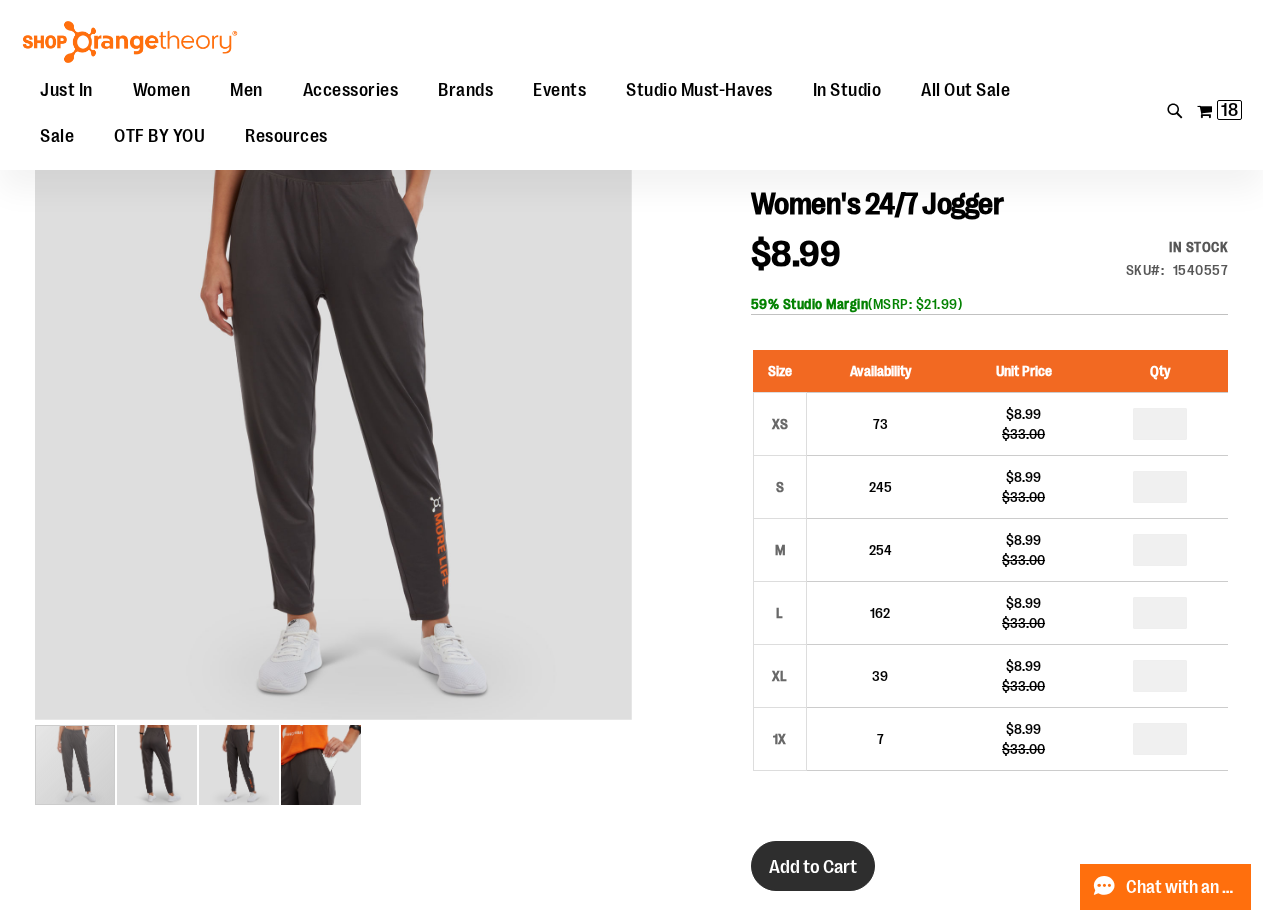 click on "Add to Cart" at bounding box center (813, 867) 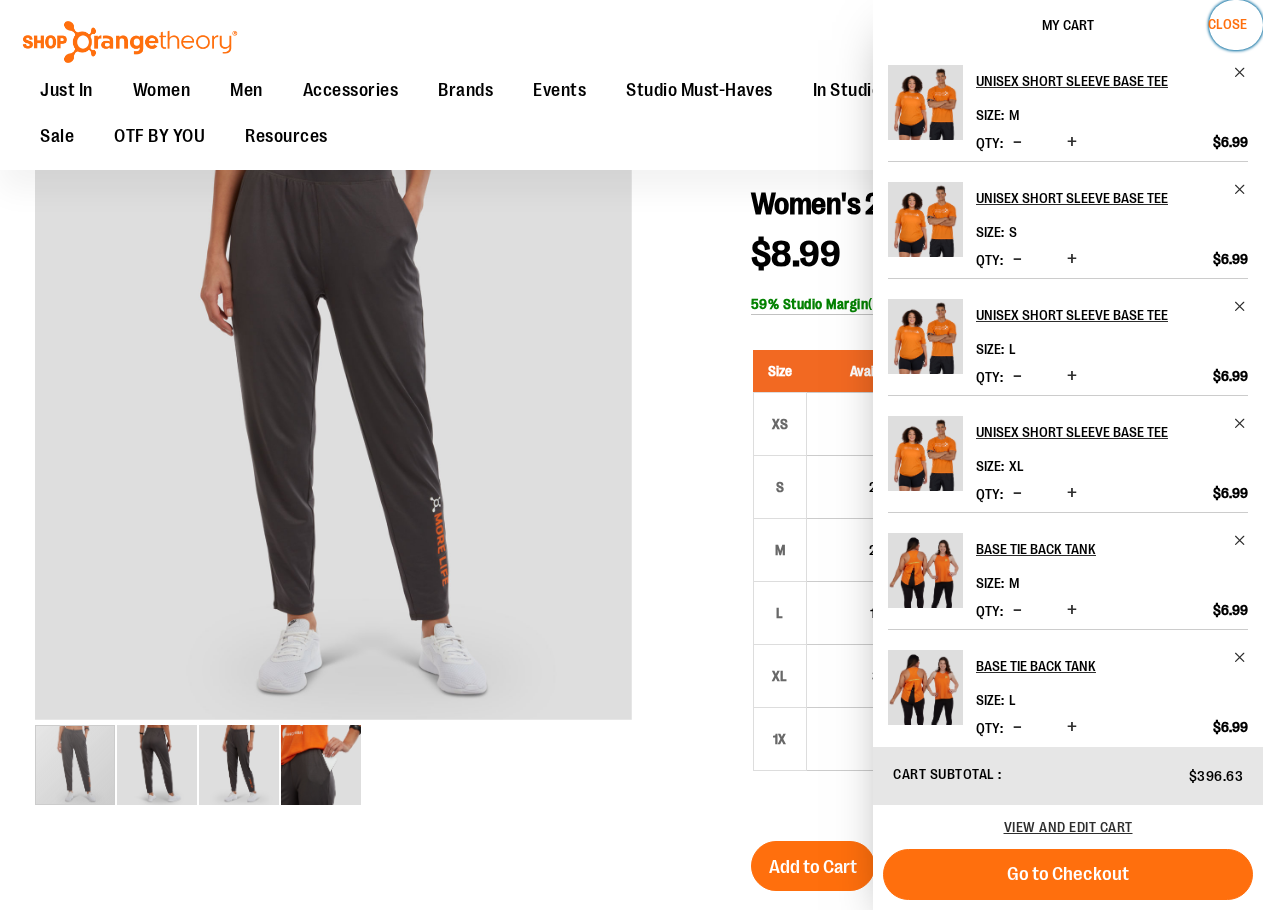 click on "Close" at bounding box center [1227, 24] 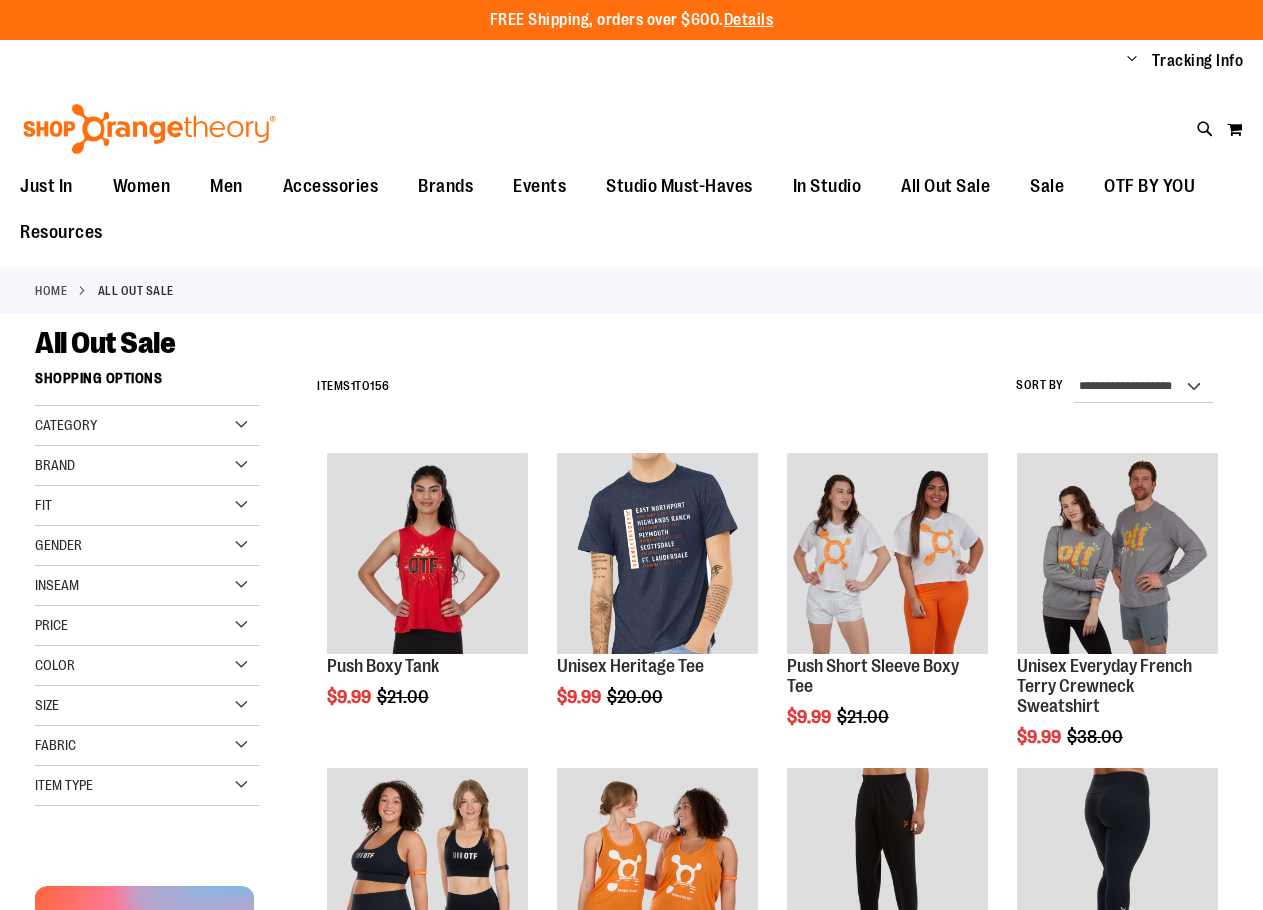 scroll, scrollTop: 0, scrollLeft: 0, axis: both 